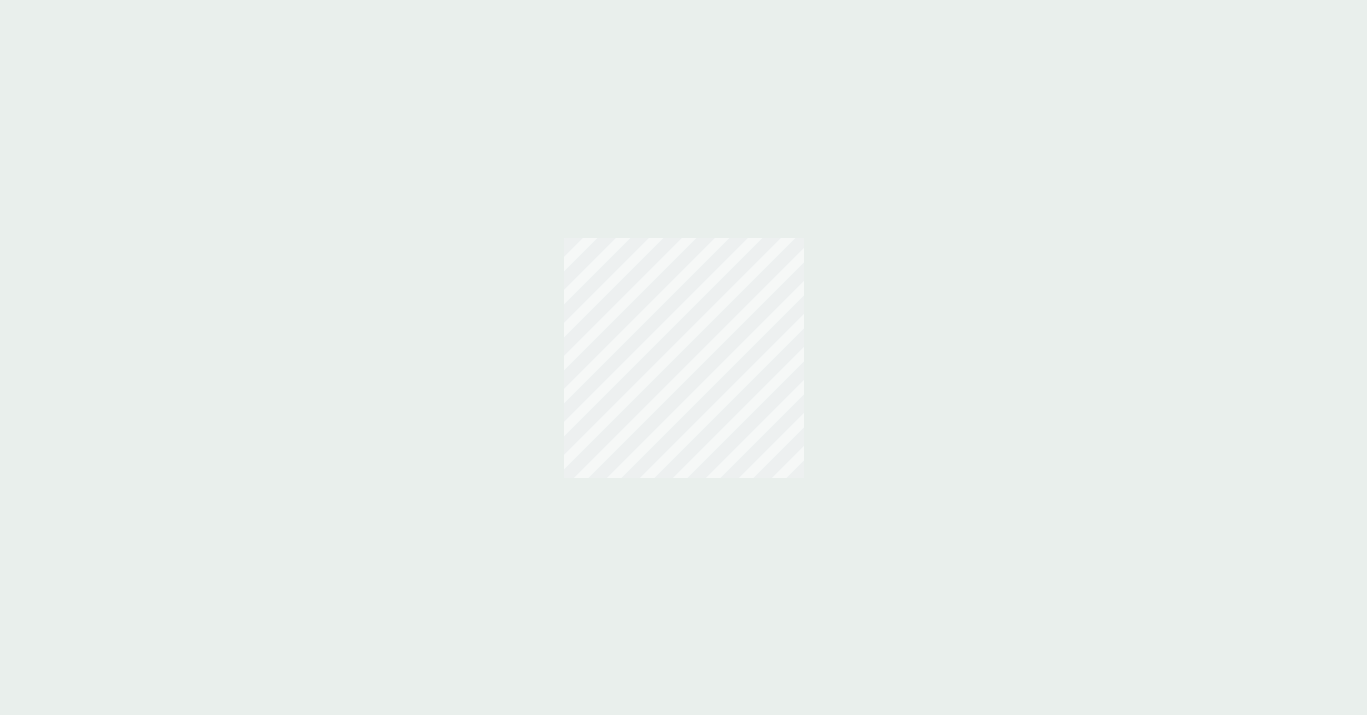 scroll, scrollTop: 0, scrollLeft: 0, axis: both 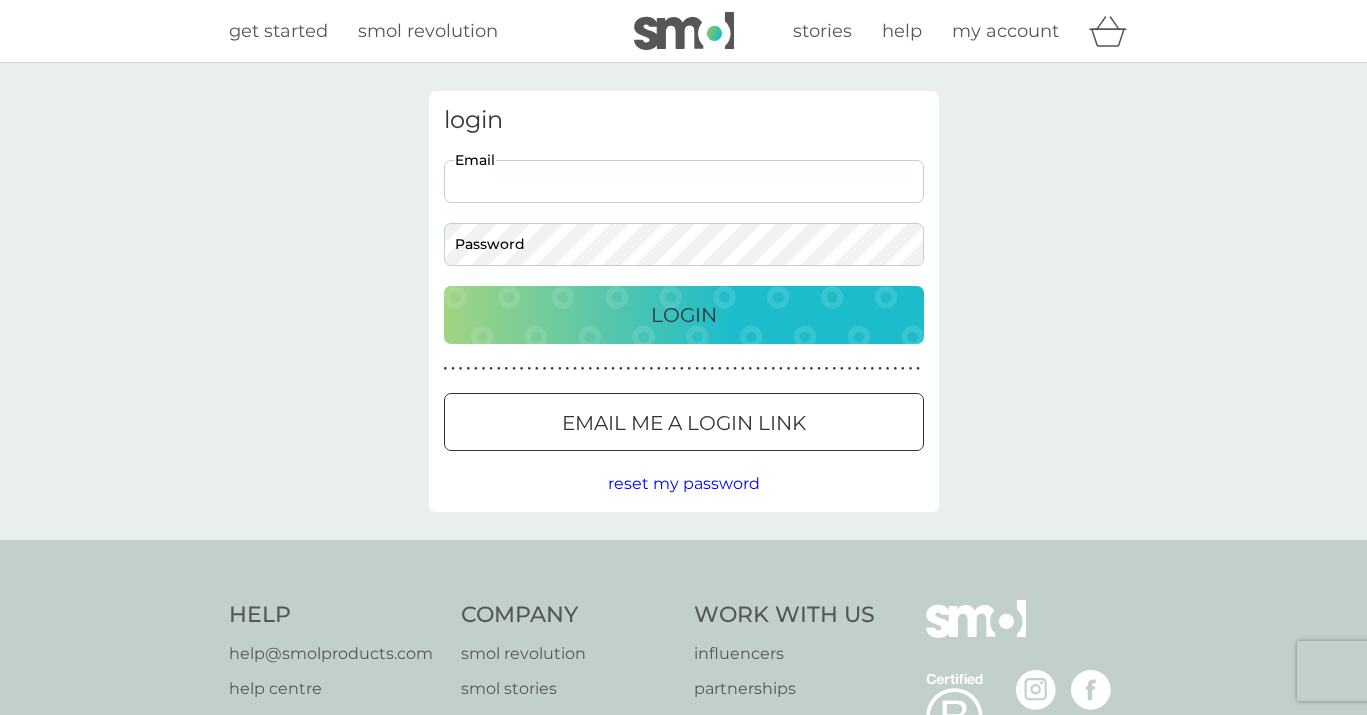 click on "Email" at bounding box center (684, 181) 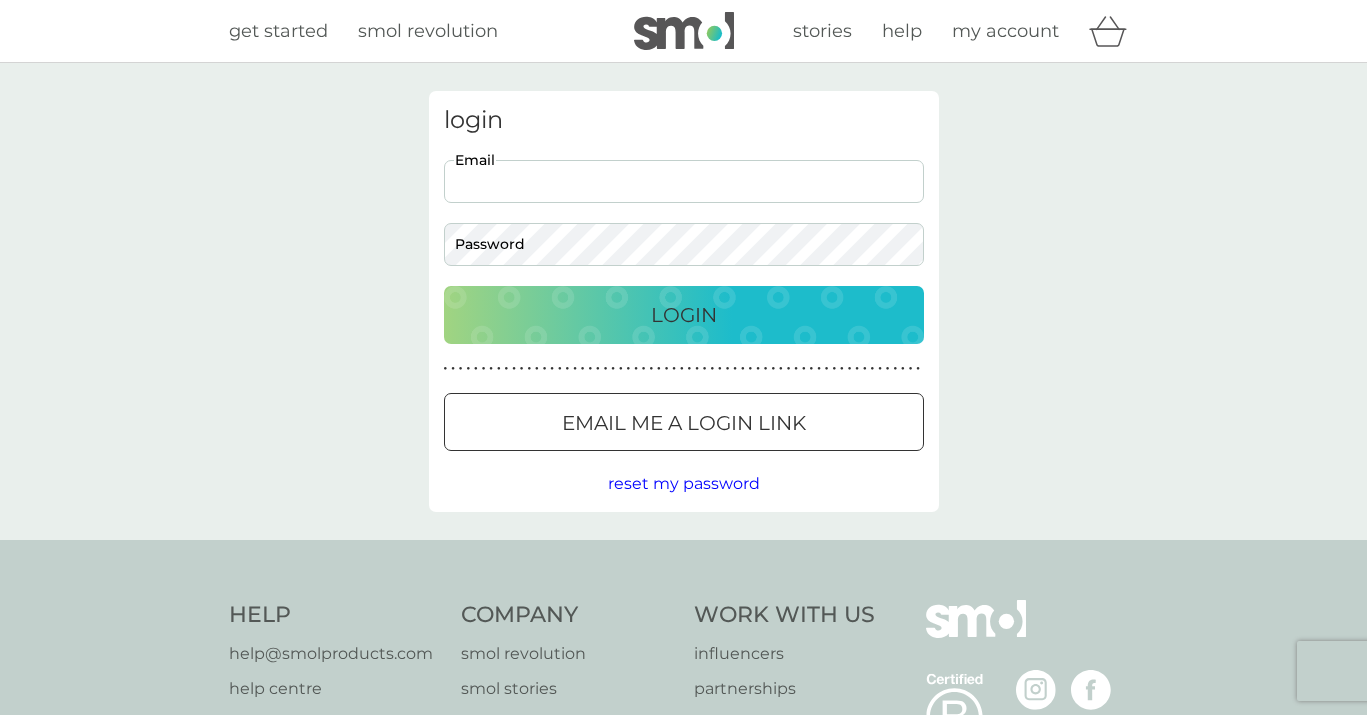 type on "[EMAIL]" 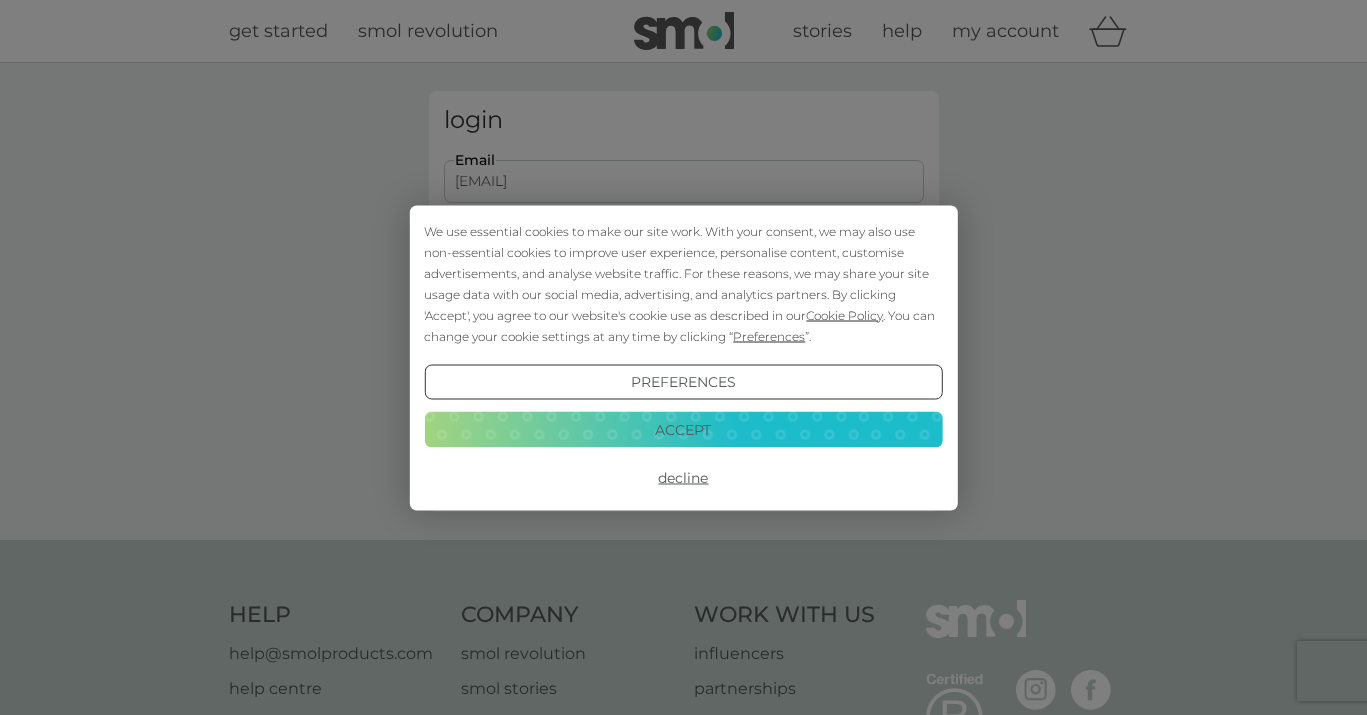 scroll, scrollTop: 0, scrollLeft: 0, axis: both 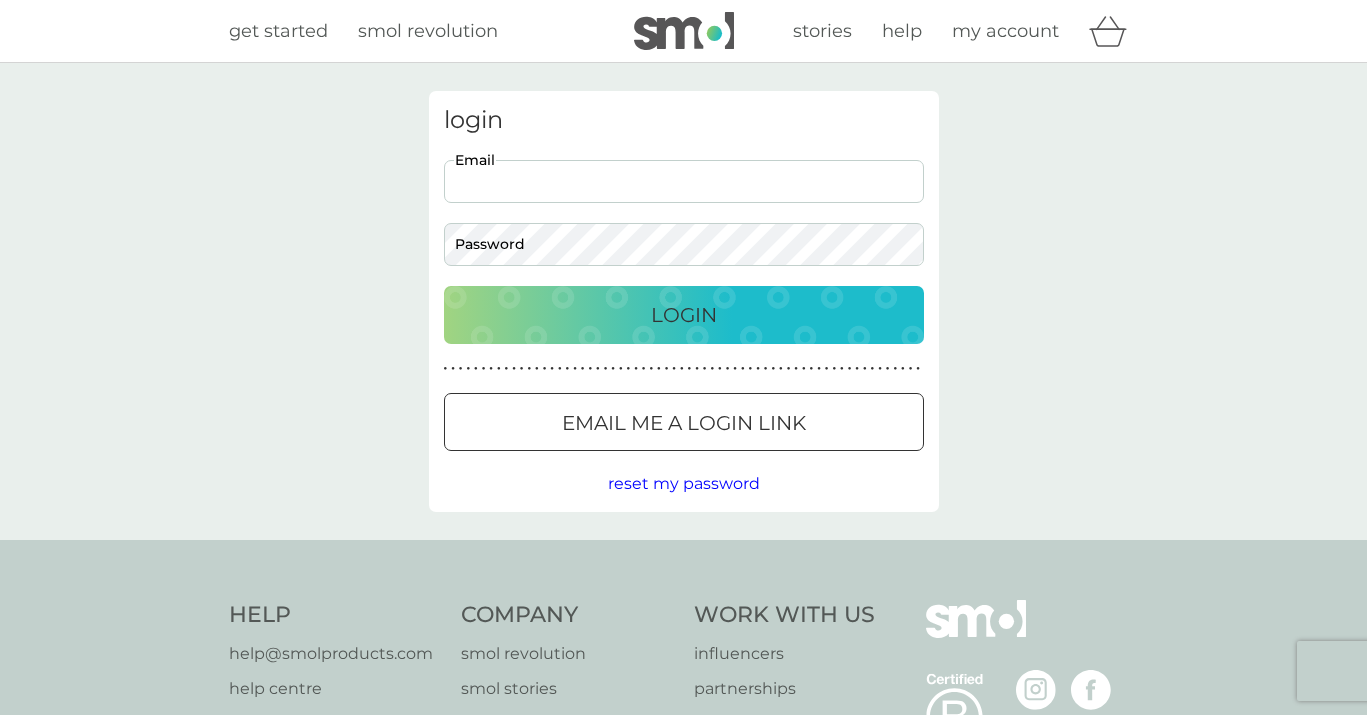 click on "Email" at bounding box center (684, 181) 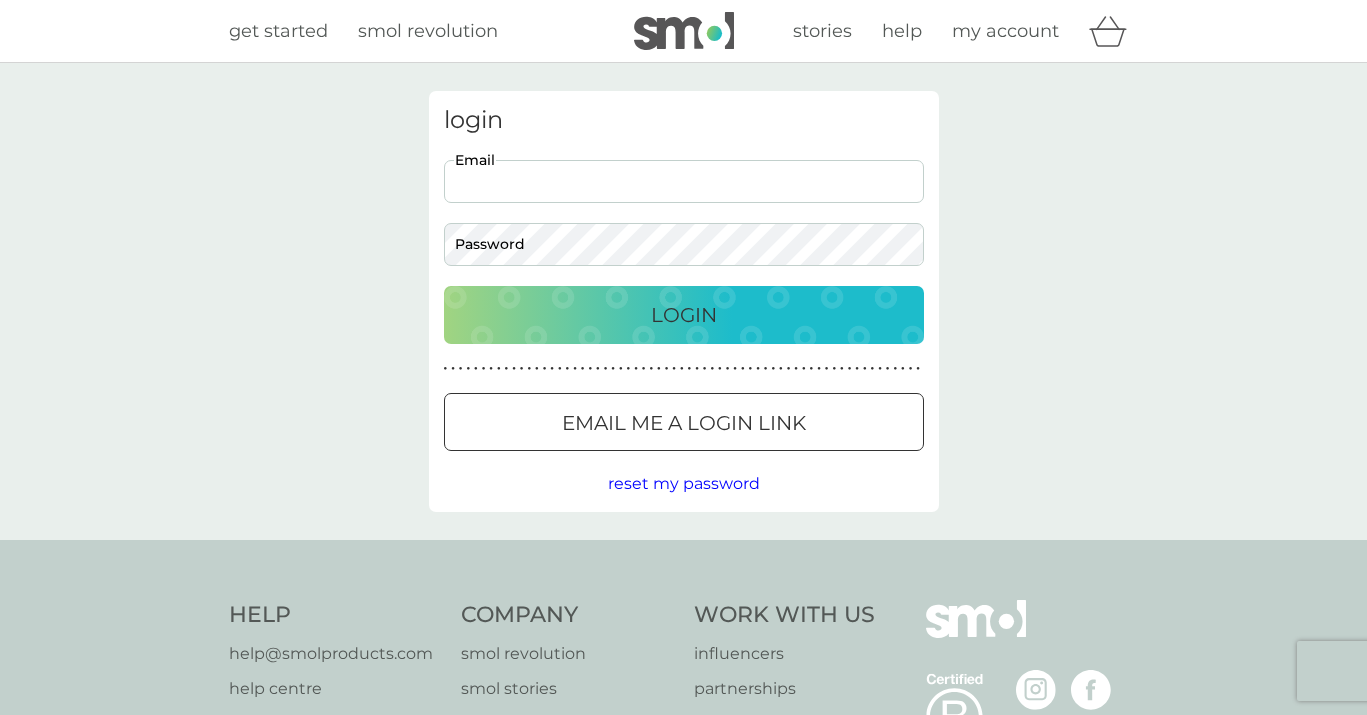 scroll, scrollTop: 0, scrollLeft: 0, axis: both 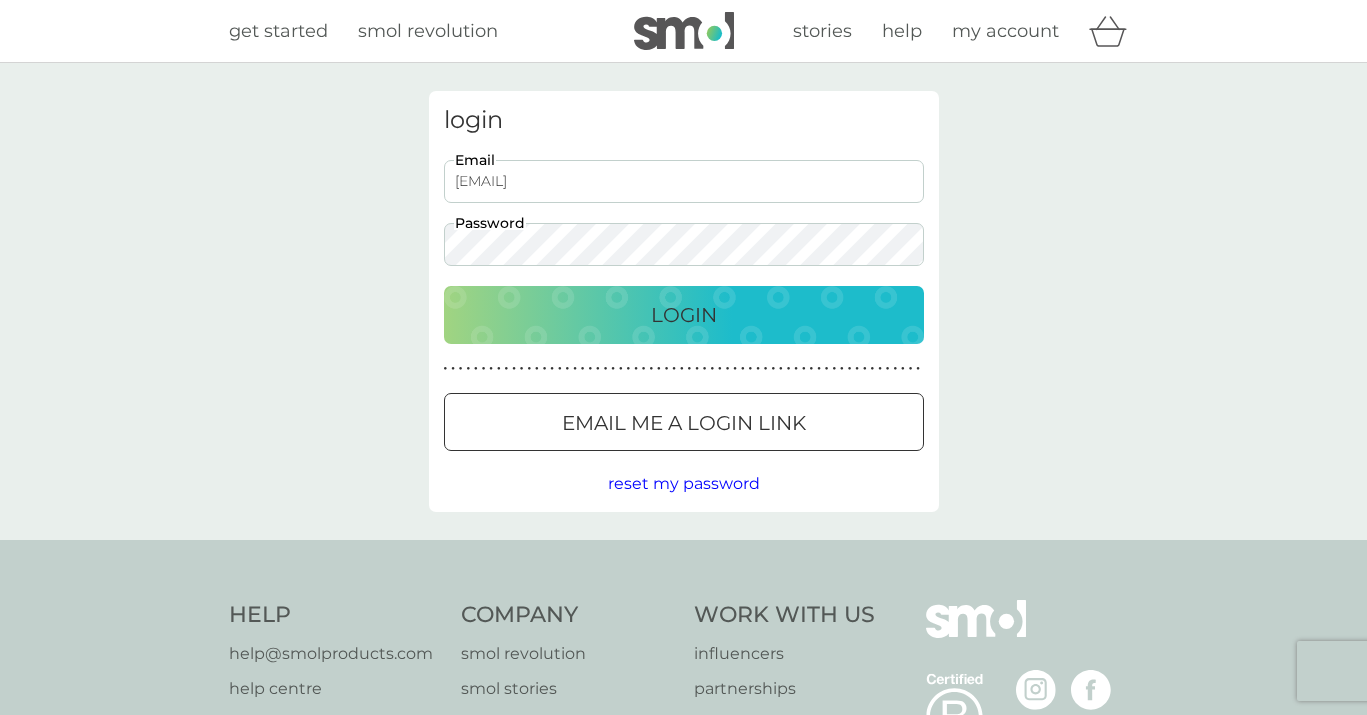 click on "Login" at bounding box center [684, 315] 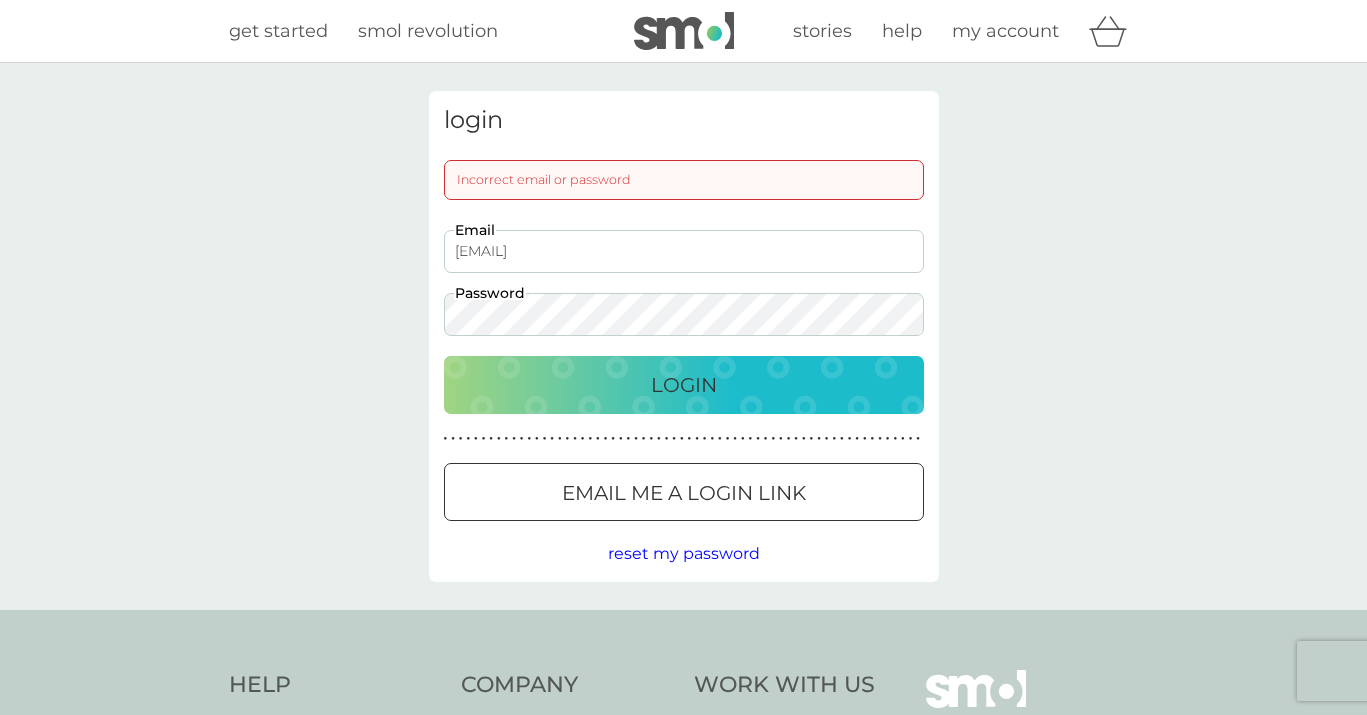 click on "Login" at bounding box center (684, 385) 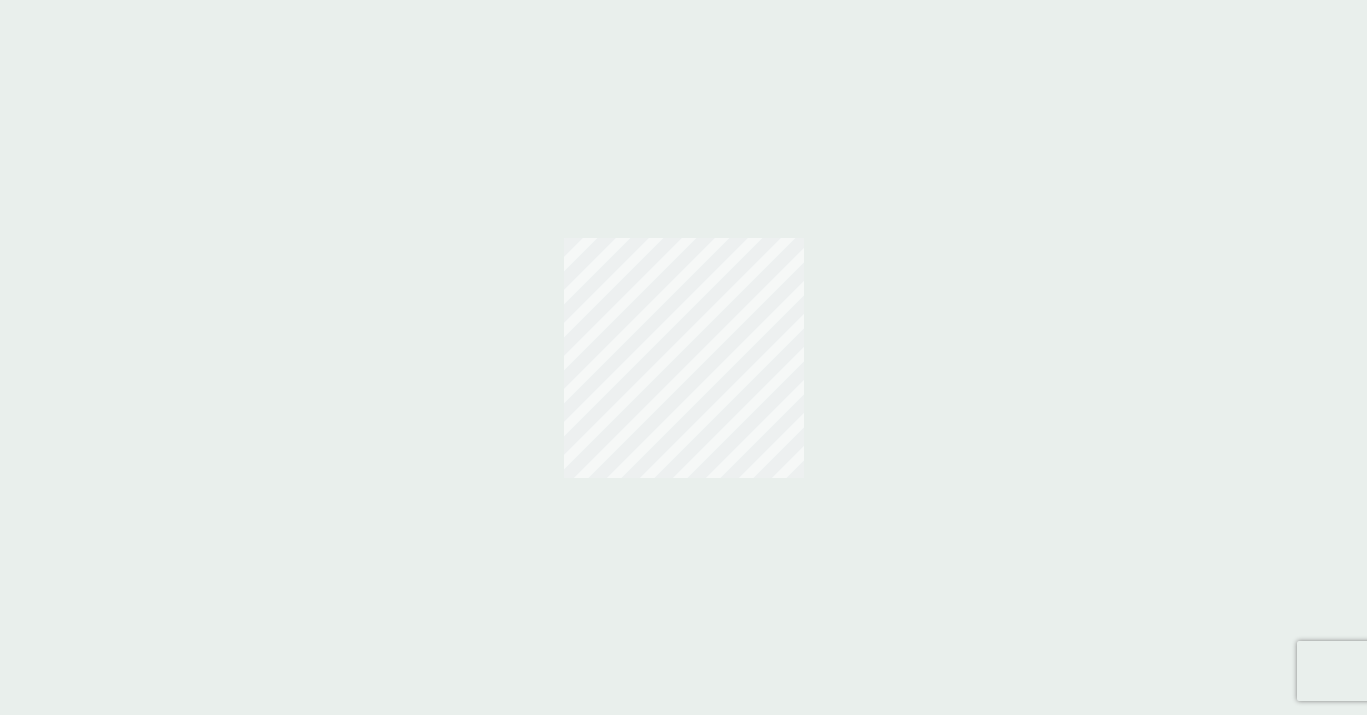 scroll, scrollTop: 0, scrollLeft: 0, axis: both 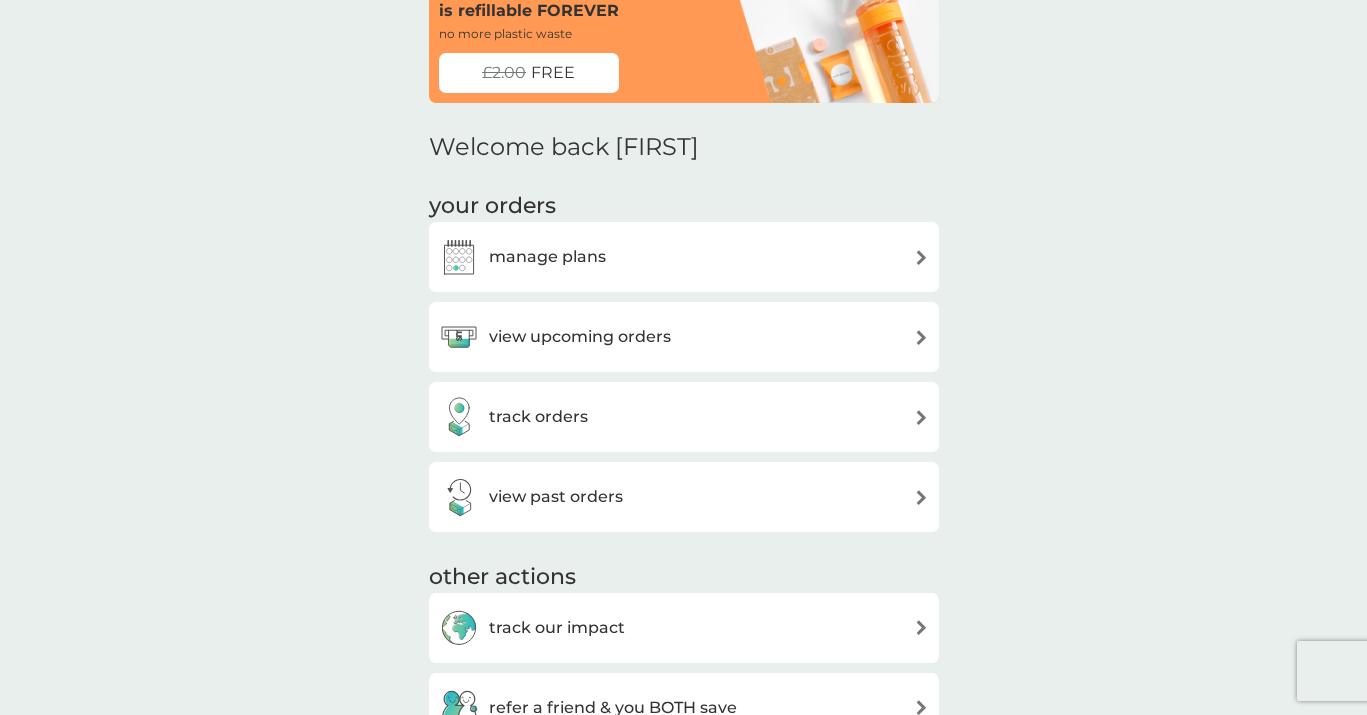 click on "manage plans" at bounding box center [547, 257] 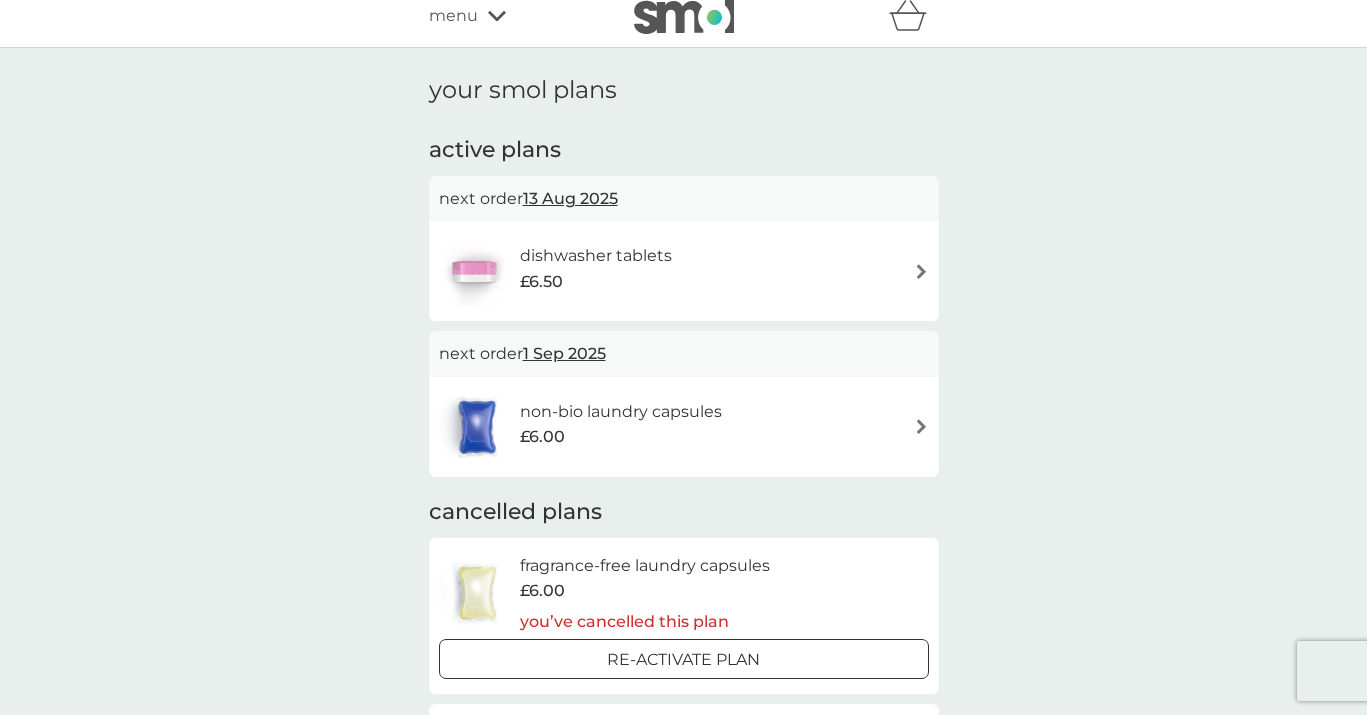 scroll, scrollTop: 0, scrollLeft: 0, axis: both 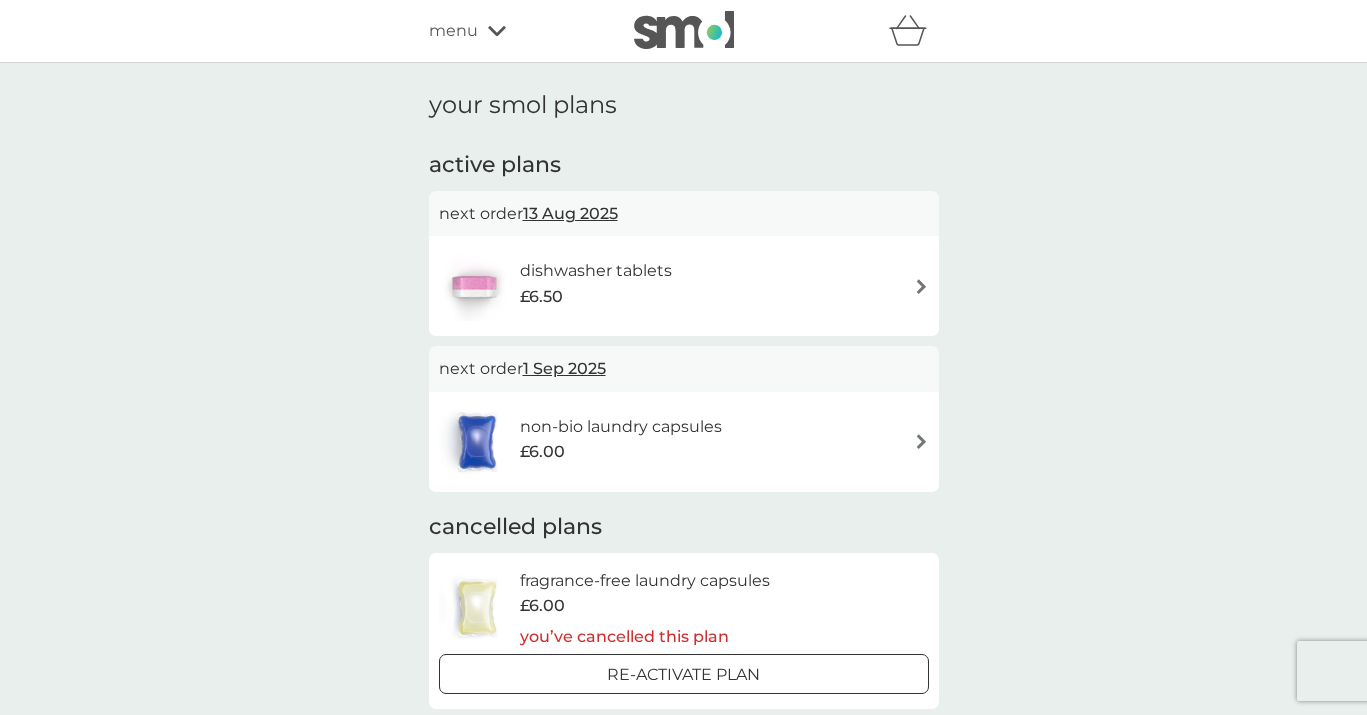 click on "dishwasher tablets" at bounding box center (596, 271) 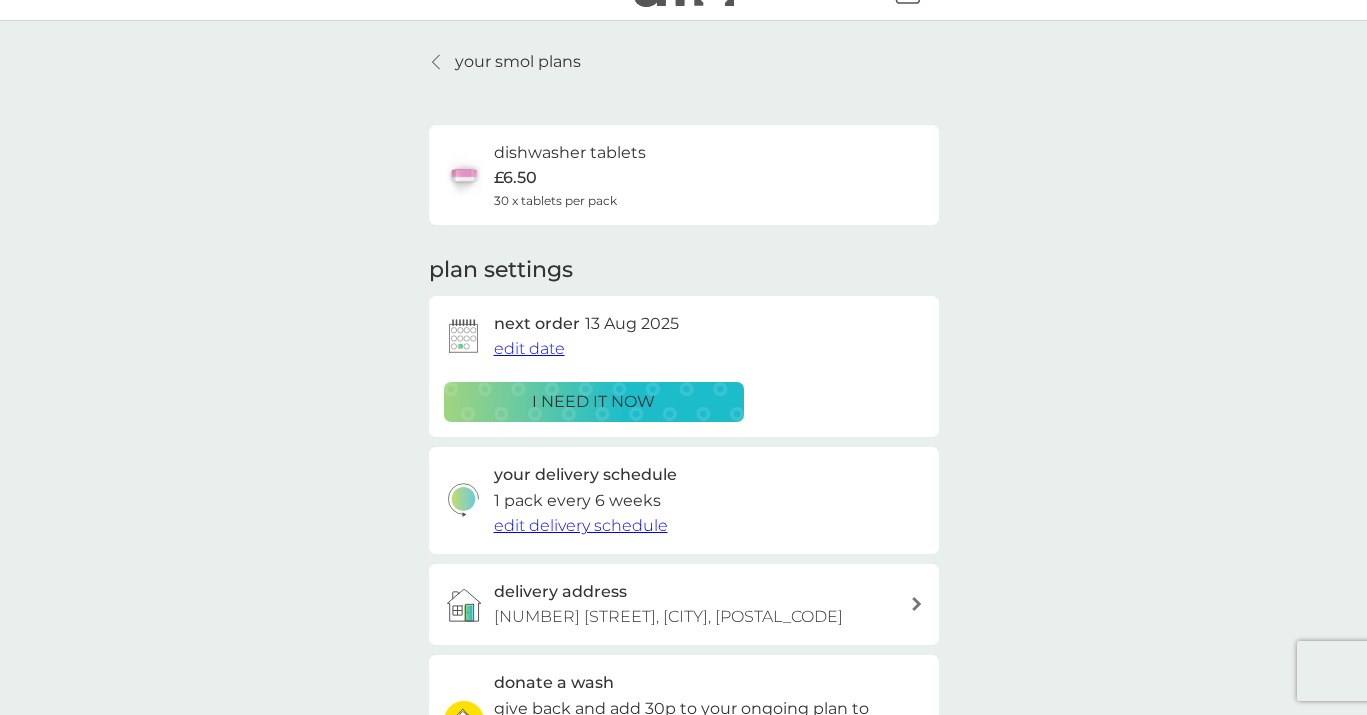 scroll, scrollTop: 43, scrollLeft: 0, axis: vertical 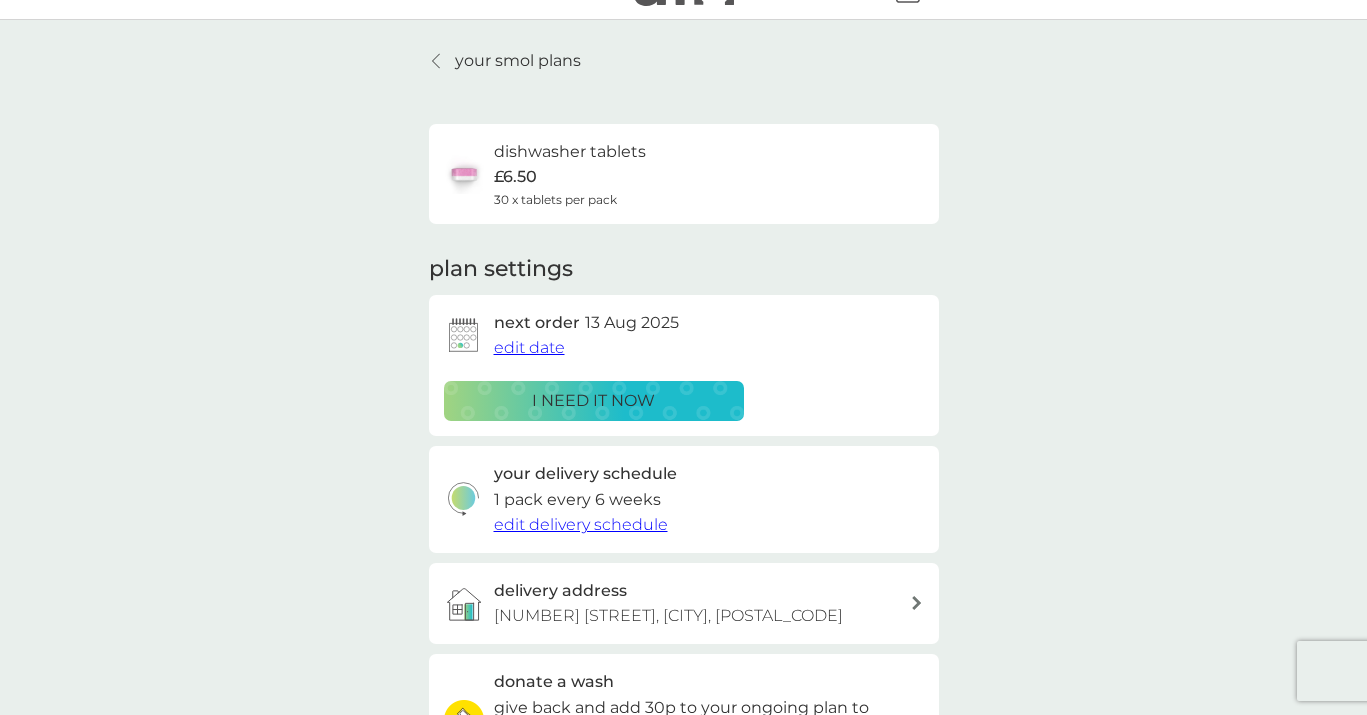 click on "edit date" at bounding box center (529, 347) 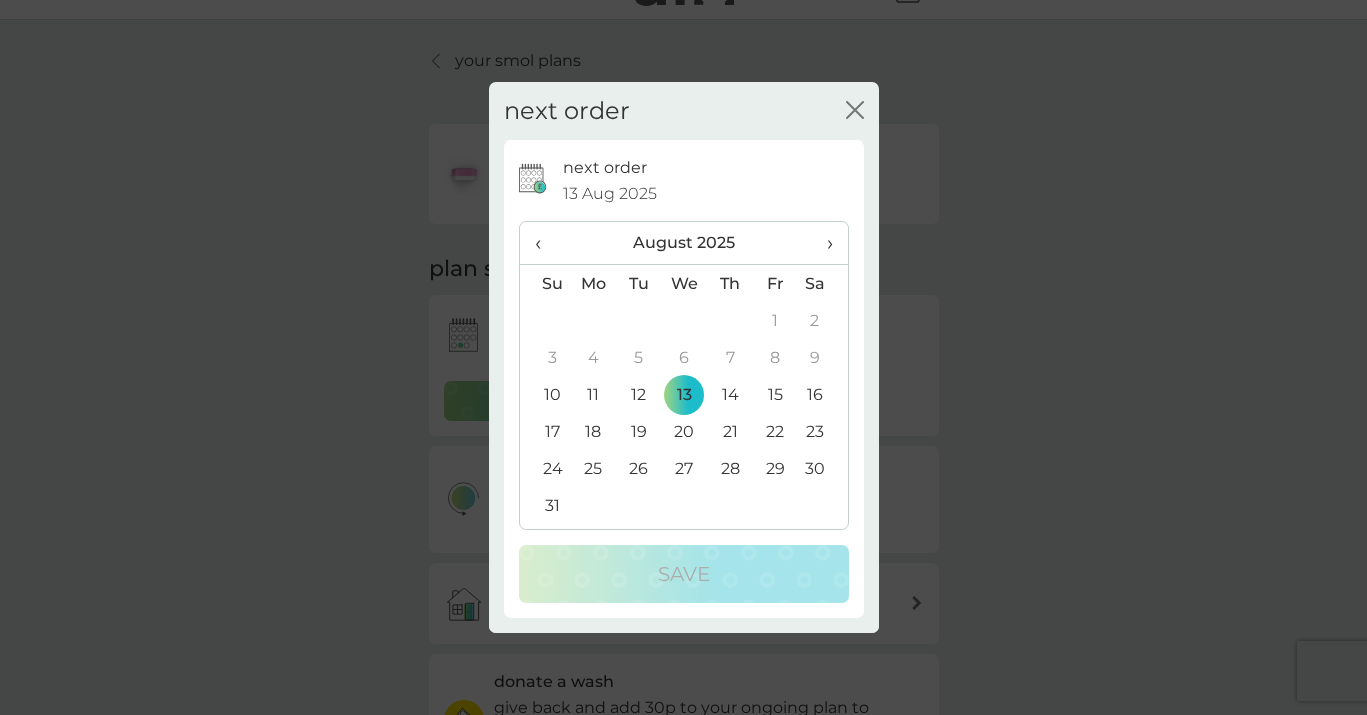 click on "18" at bounding box center [594, 431] 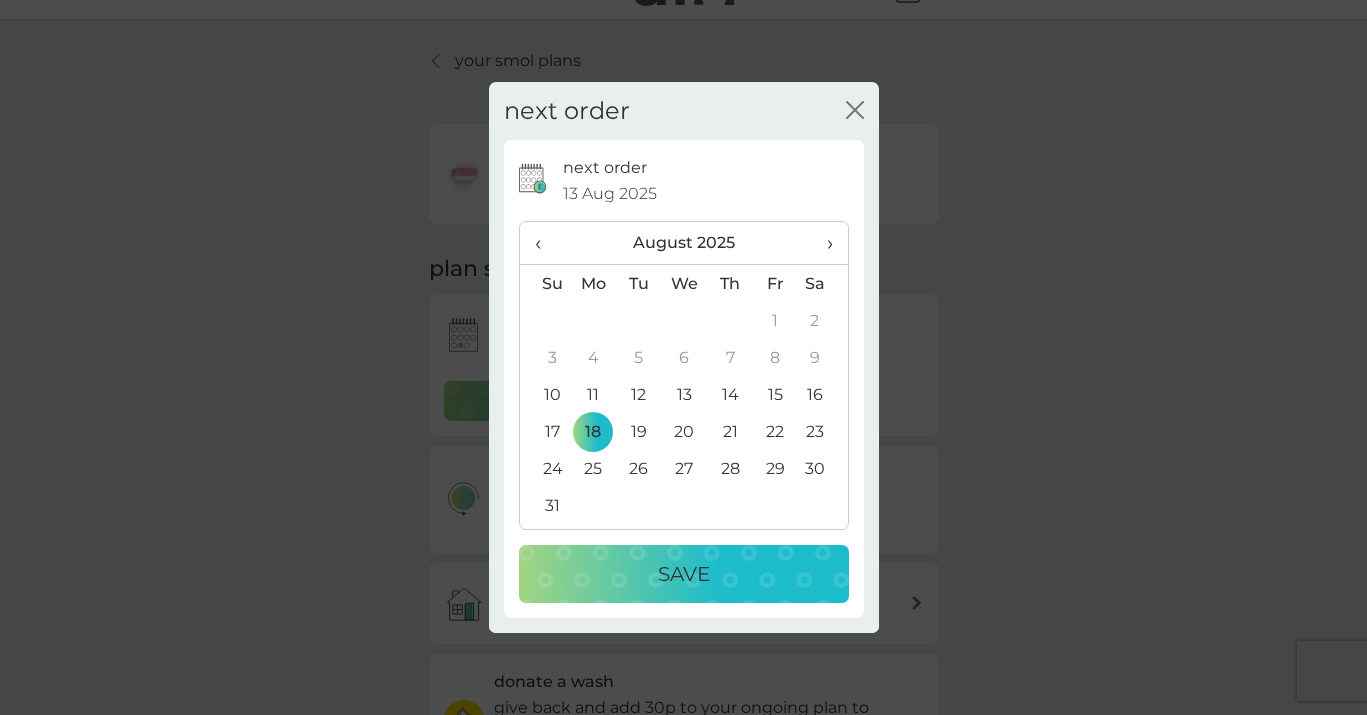 click on "16" at bounding box center [822, 394] 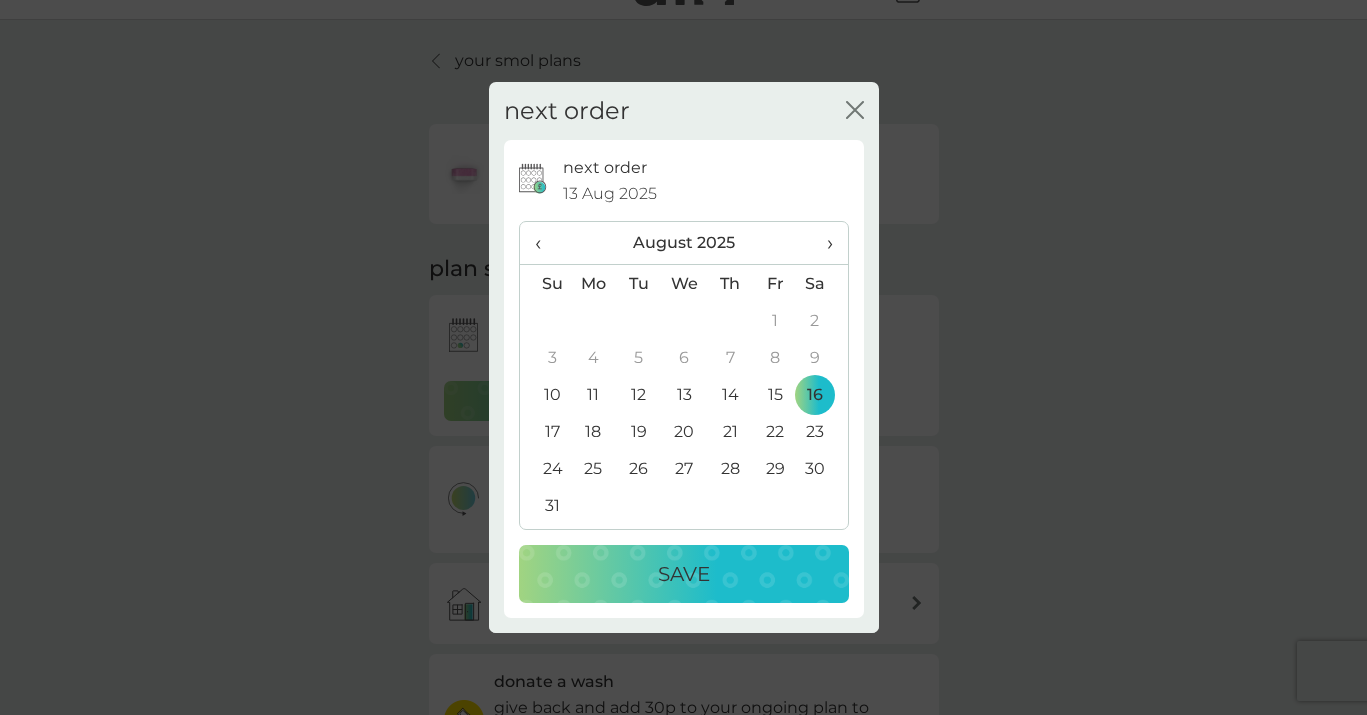 click on "Save" at bounding box center (684, 574) 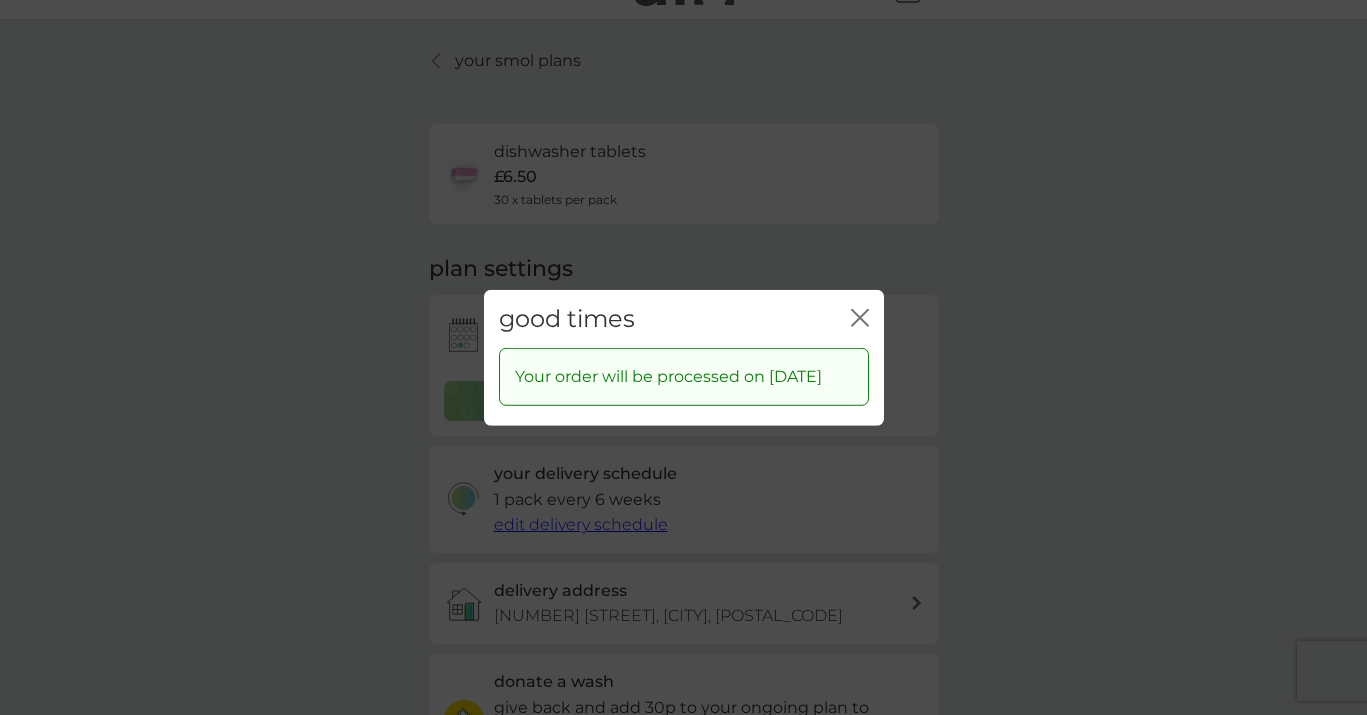 click on "close" 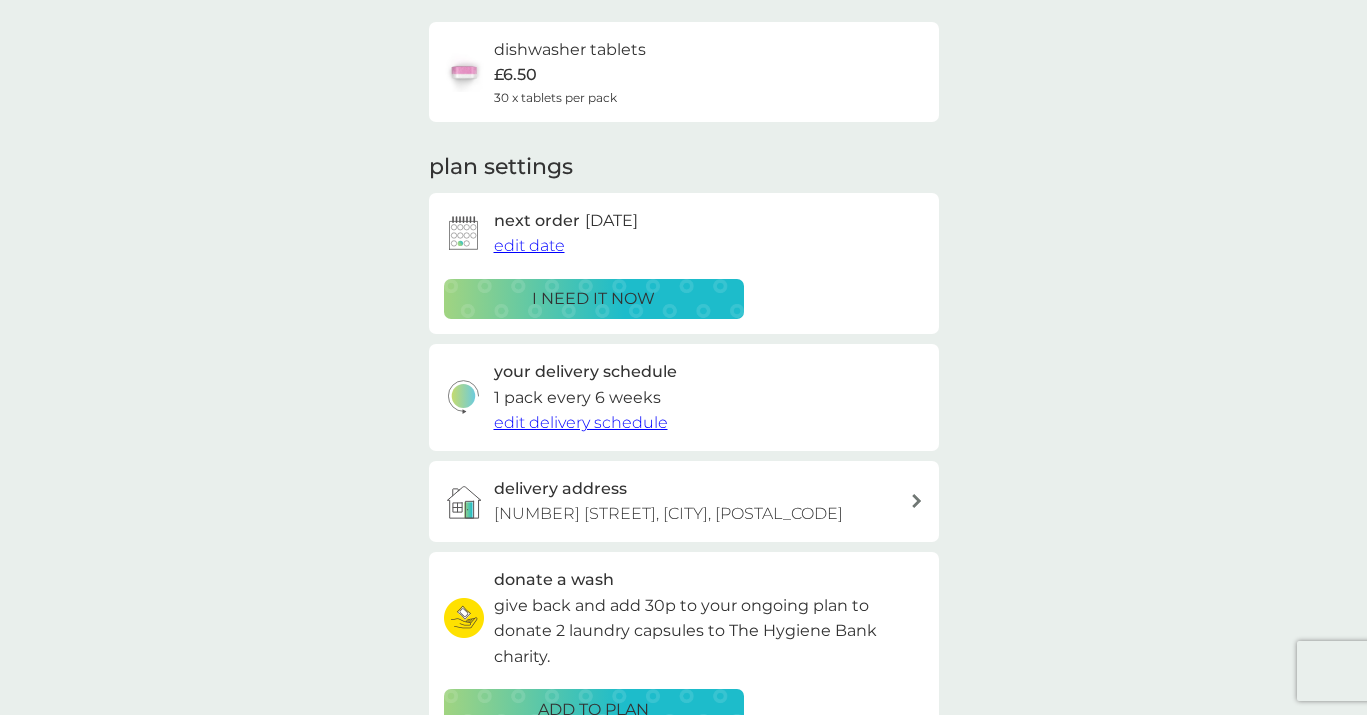 scroll, scrollTop: 0, scrollLeft: 0, axis: both 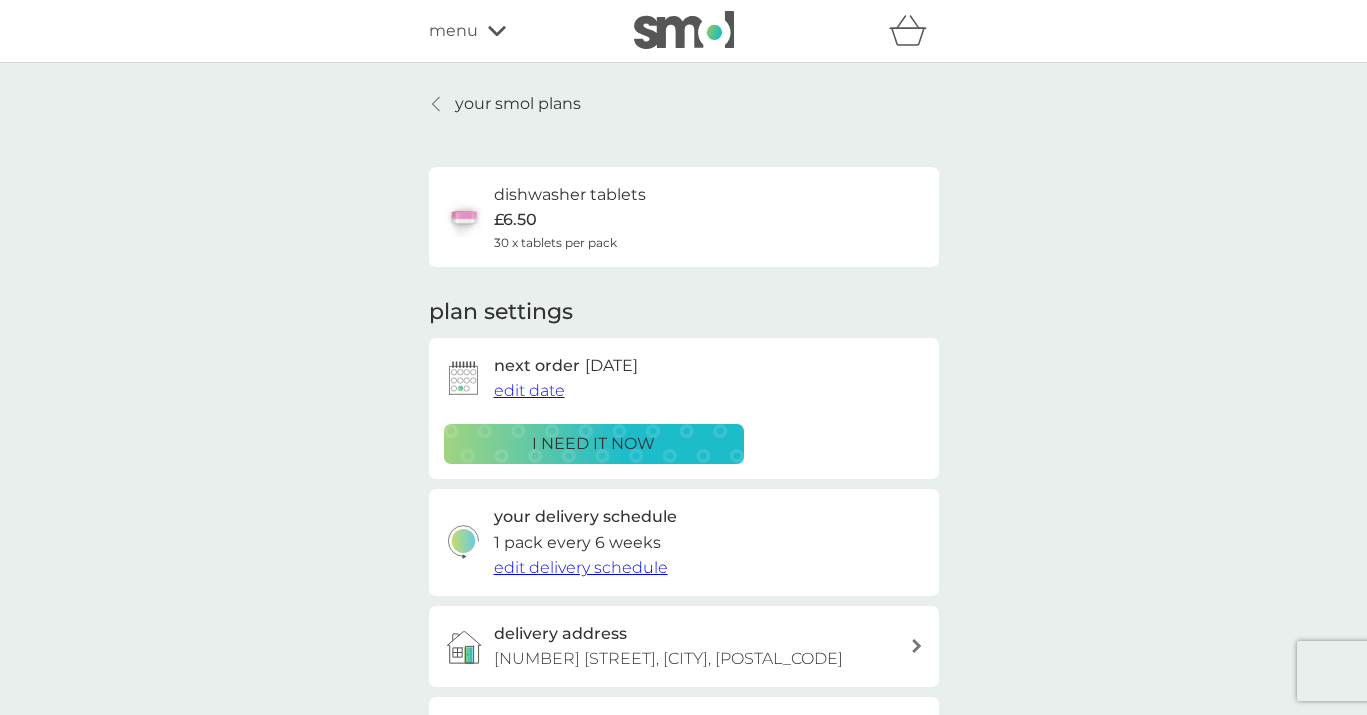 click at bounding box center (437, 104) 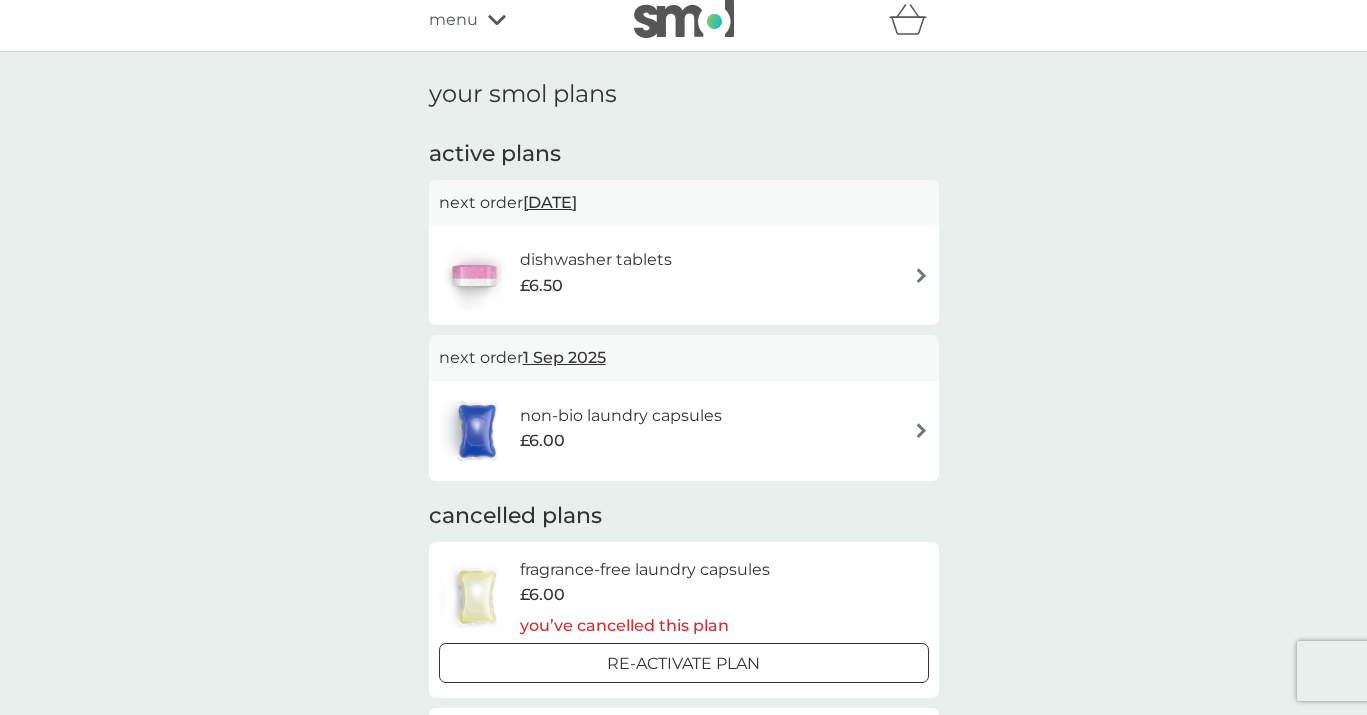 scroll, scrollTop: 8, scrollLeft: 0, axis: vertical 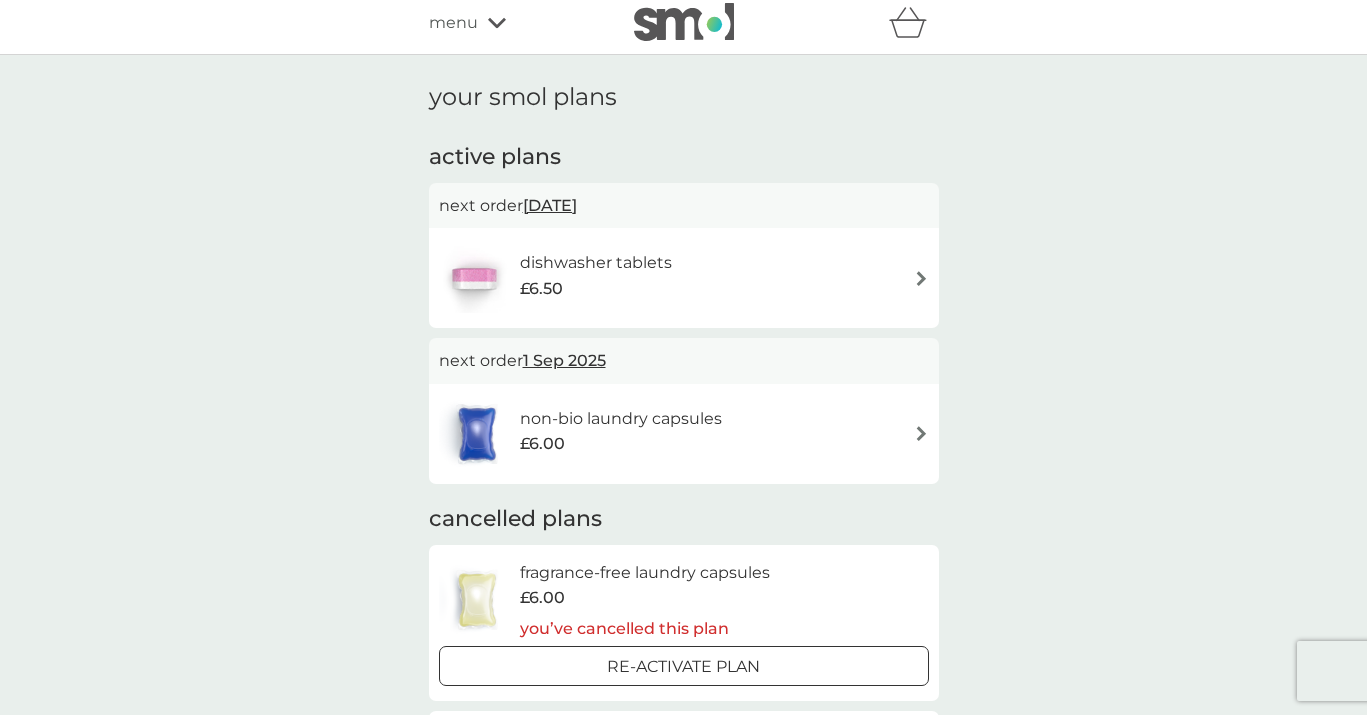 click on "dishwasher tablets" at bounding box center [596, 263] 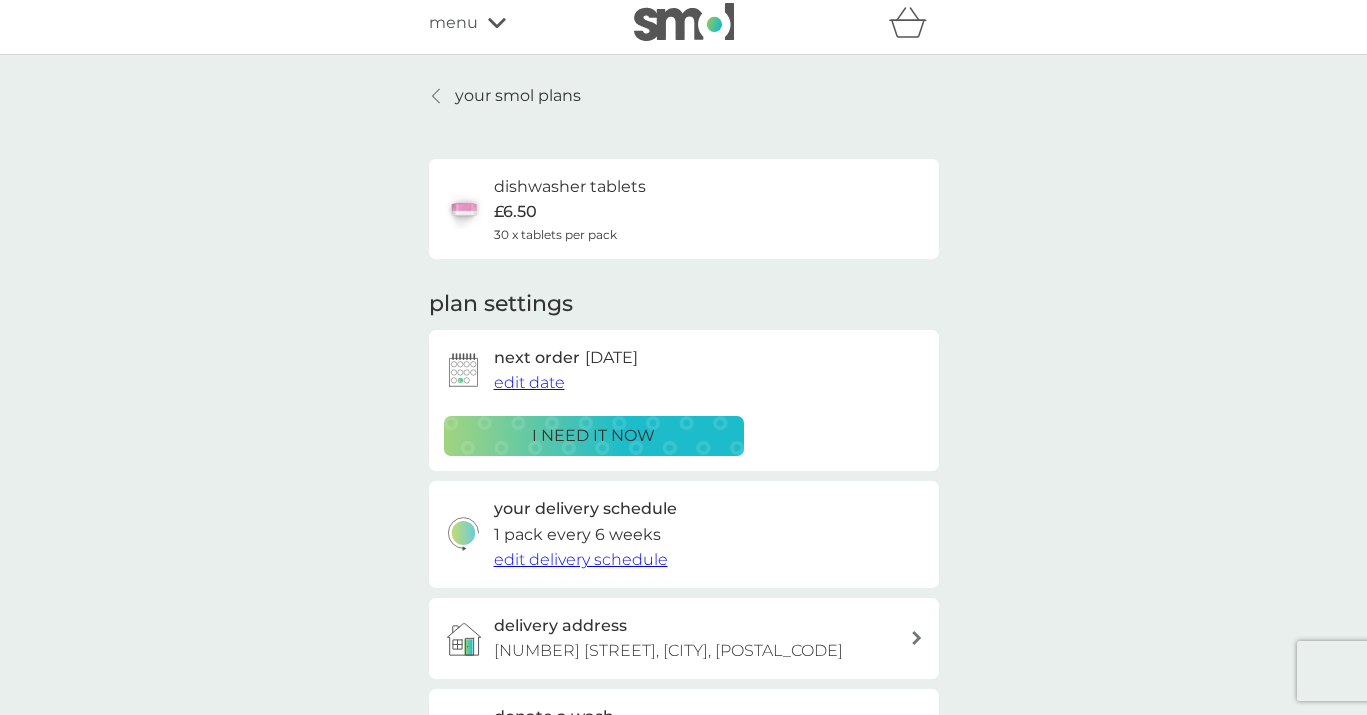 scroll, scrollTop: 0, scrollLeft: 0, axis: both 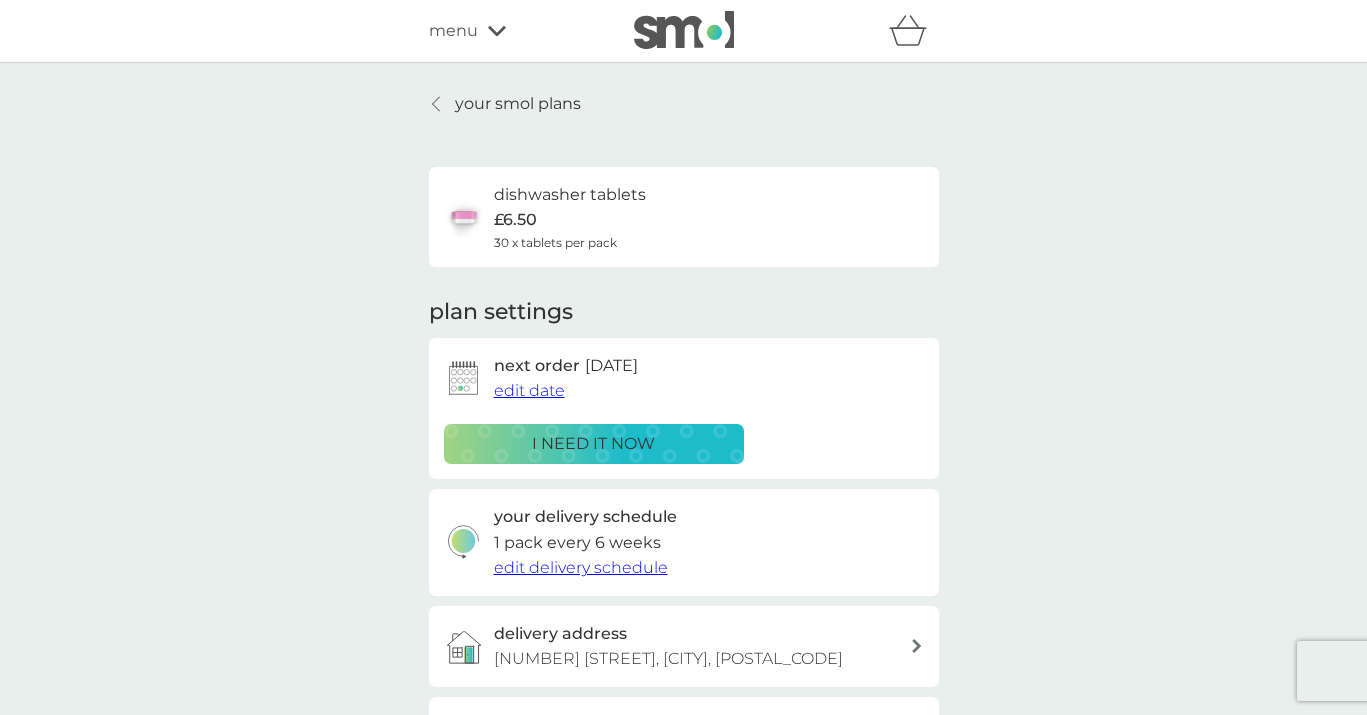 click on "edit delivery schedule" at bounding box center (581, 567) 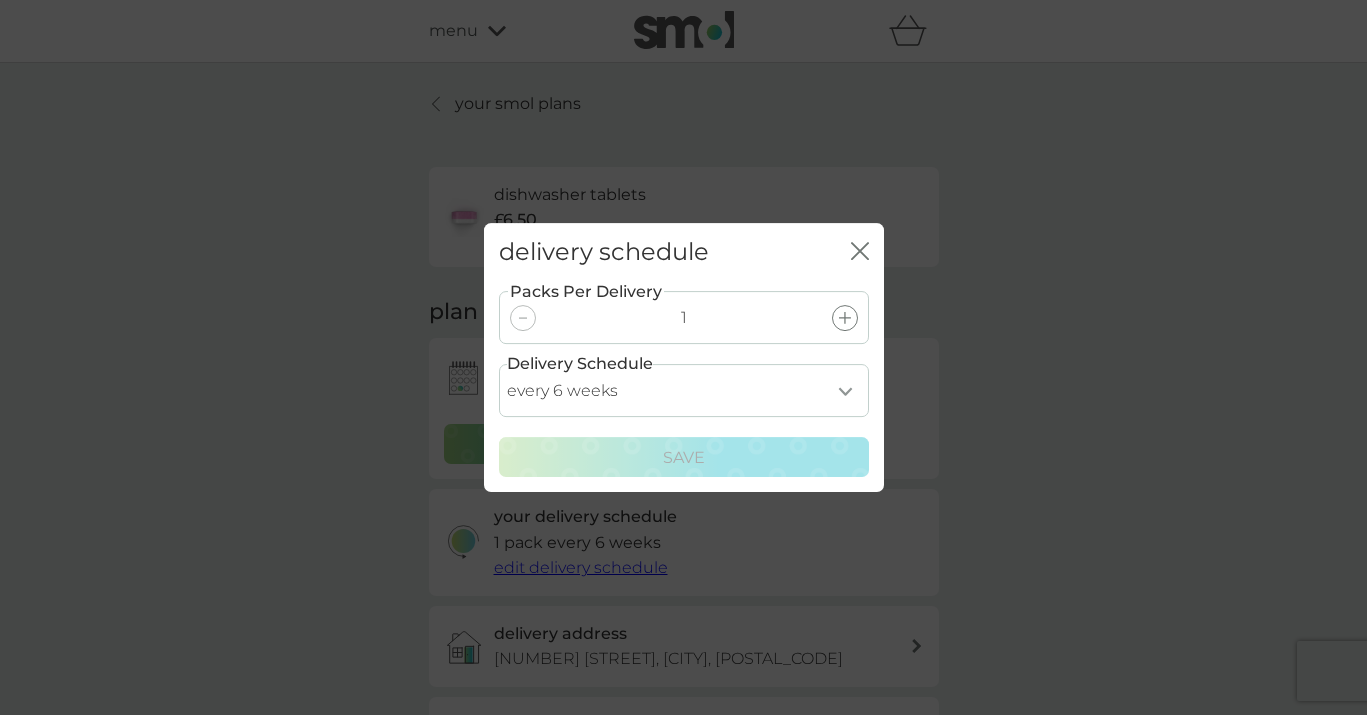 click on "every 1 week every 2 weeks every 3 weeks every 4 weeks every 5 weeks every 6 weeks every 7 weeks every 8 weeks every 9 weeks every 10 weeks every 11 weeks every 12 weeks every 13 weeks every 14 weeks every 15 weeks every 16 weeks every 17 weeks" at bounding box center (684, 390) 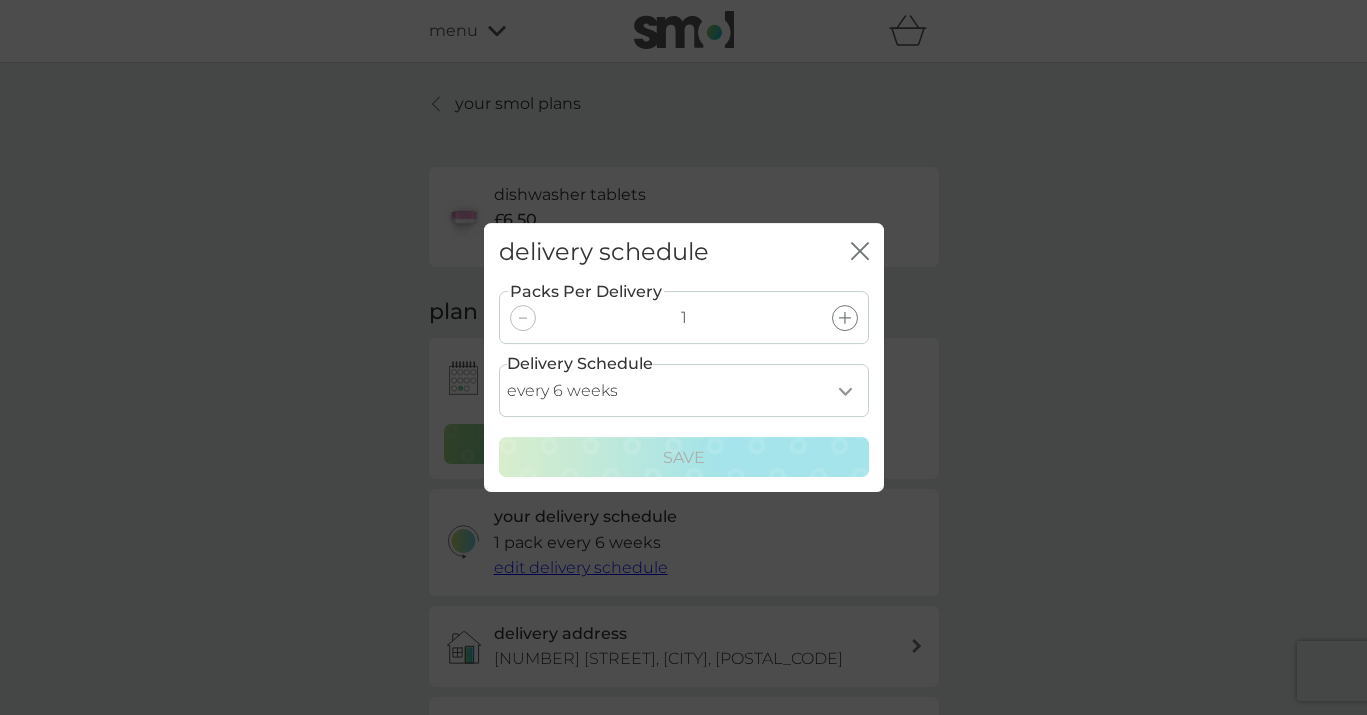 click on "close" 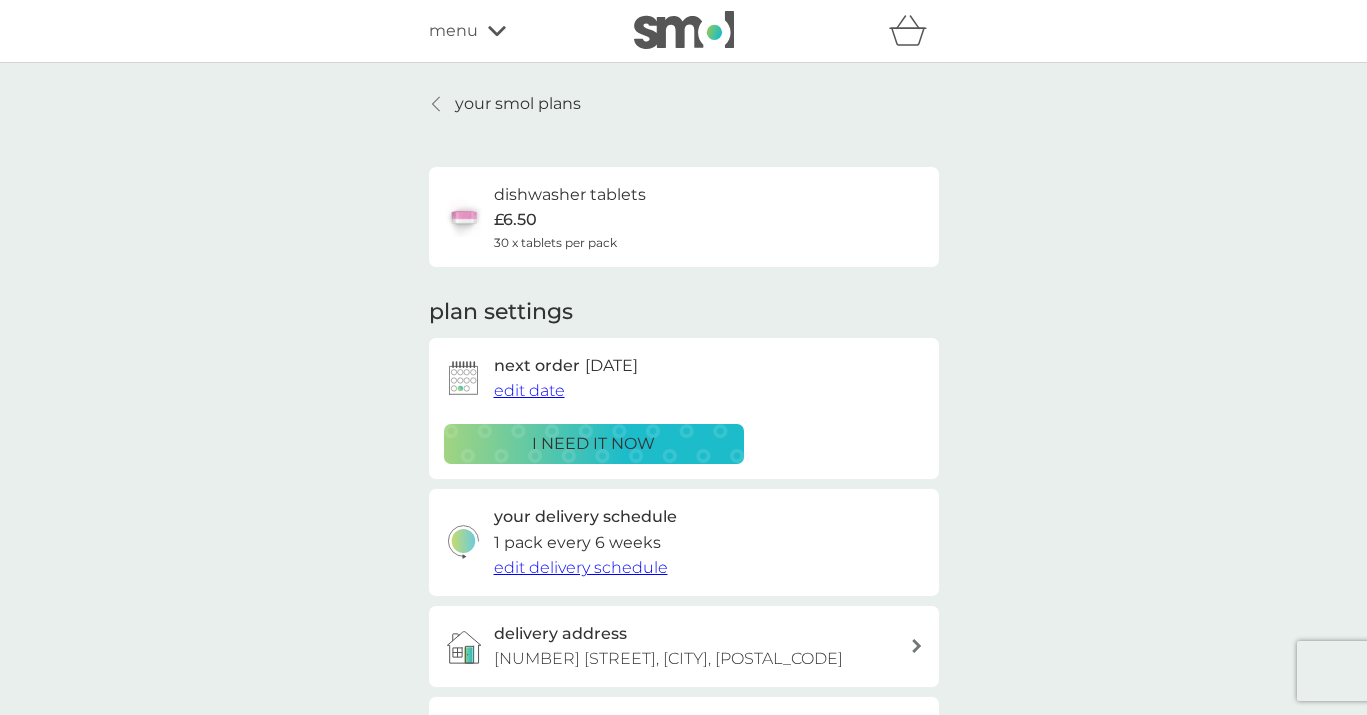 click on "your smol plans" at bounding box center [518, 104] 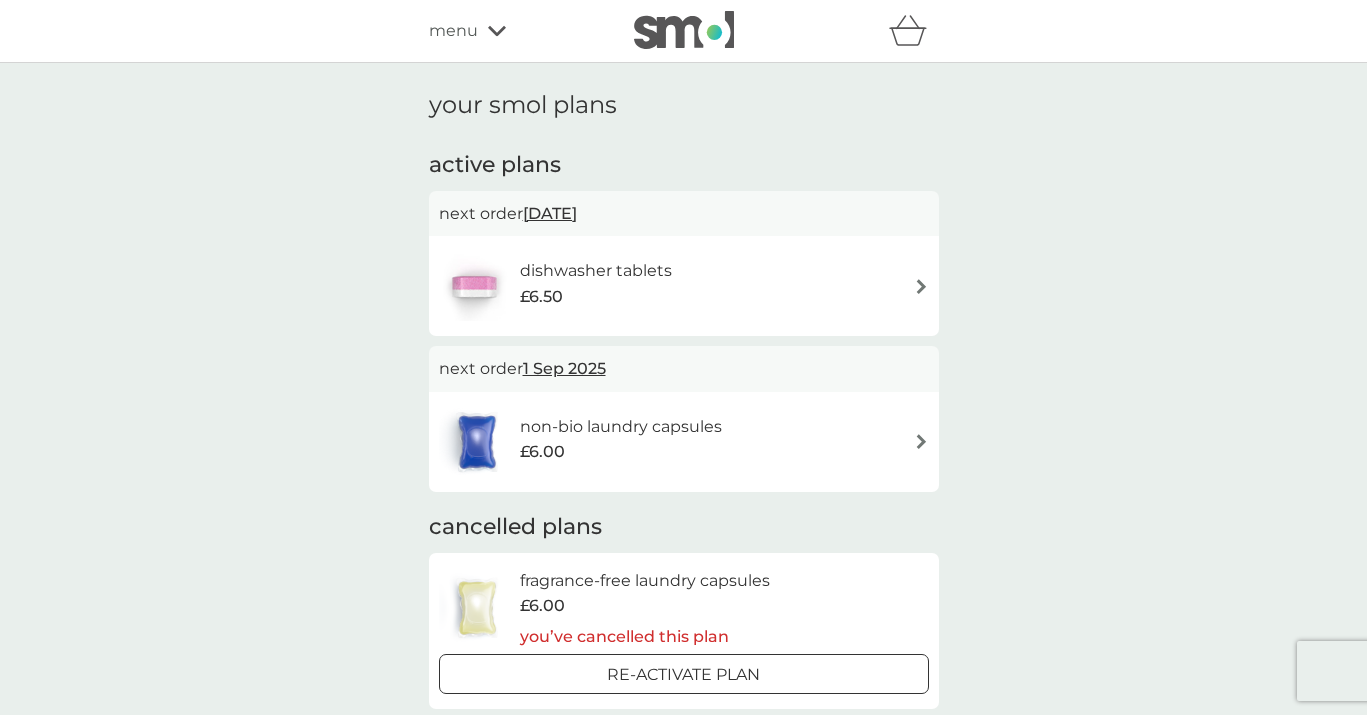 click on "non-bio laundry capsules" at bounding box center [621, 427] 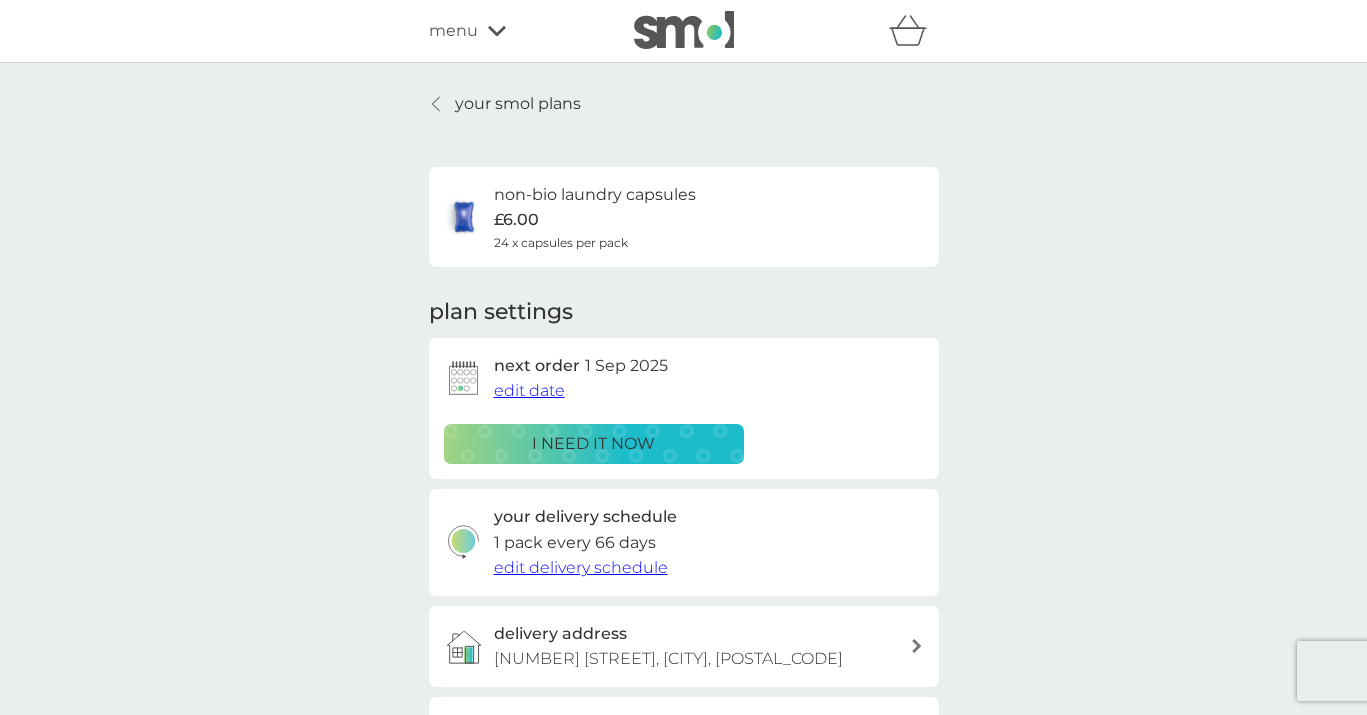 click on "edit date" at bounding box center [529, 390] 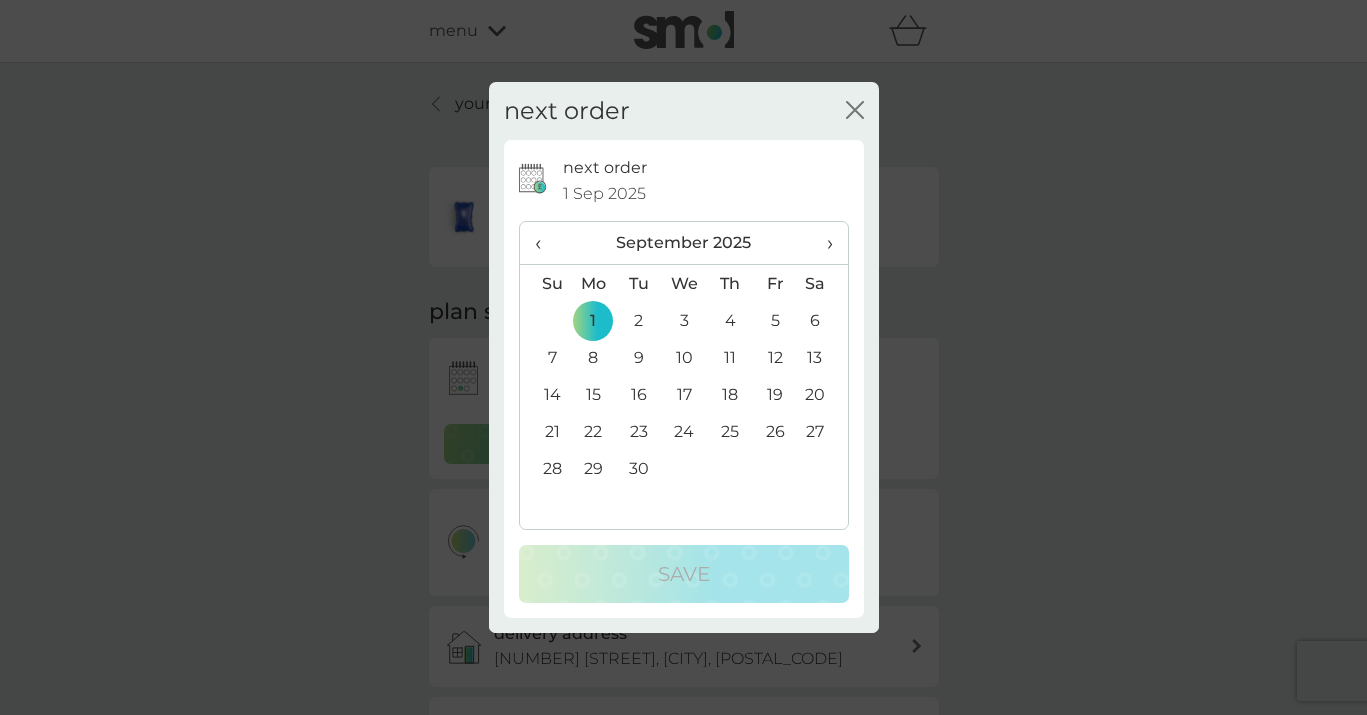 click on "‹" at bounding box center (545, 243) 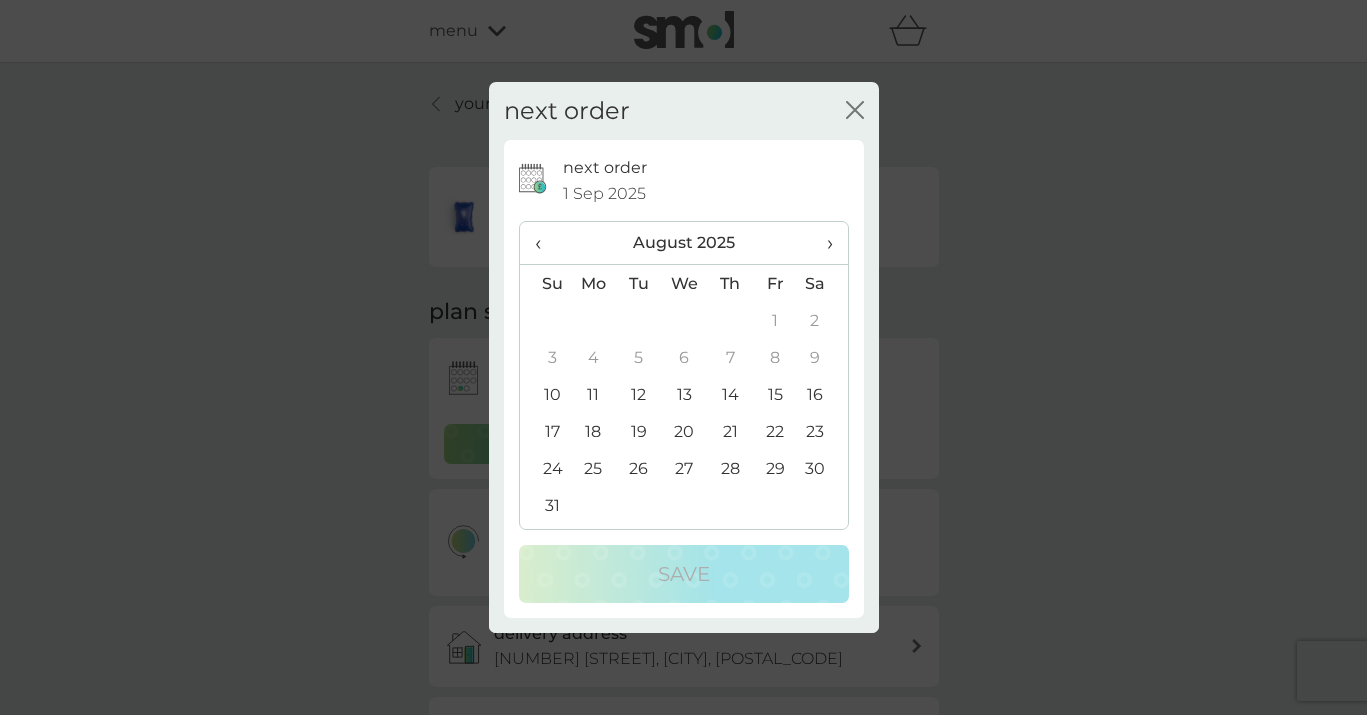 click on "›" at bounding box center [822, 243] 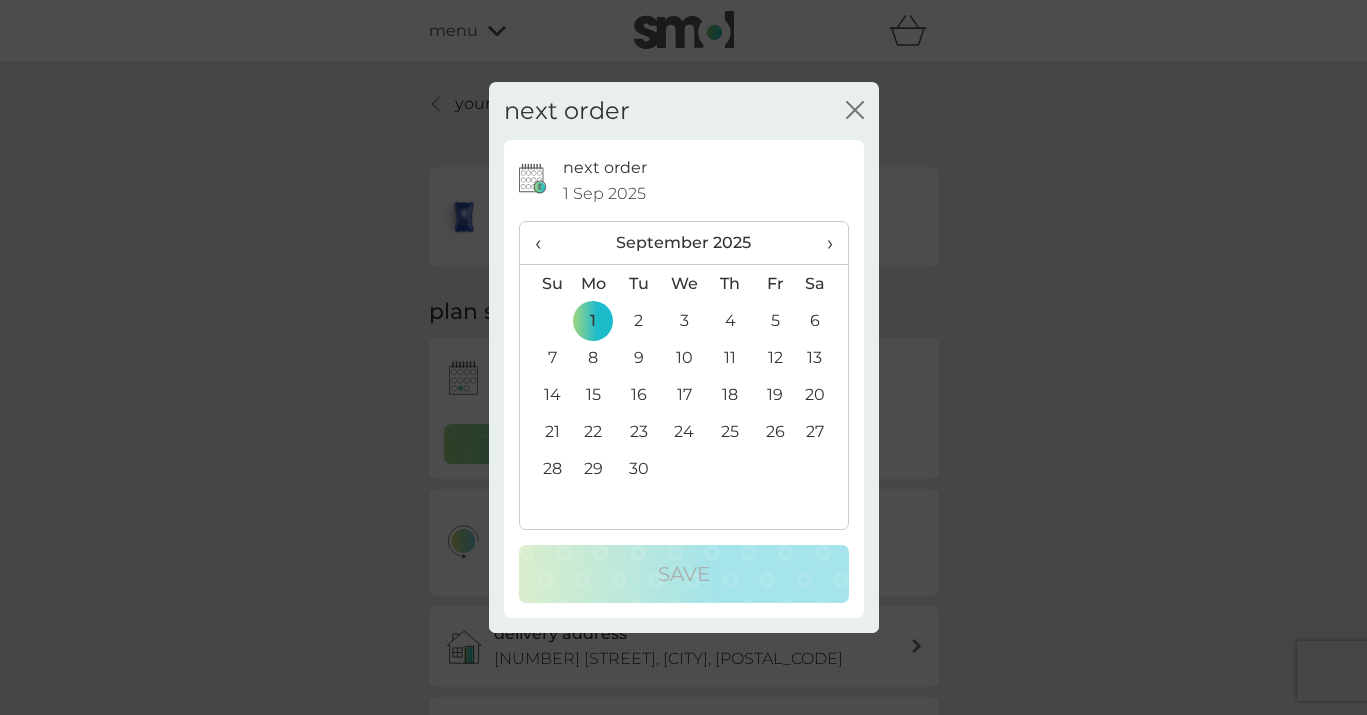 click on "‹" at bounding box center (545, 243) 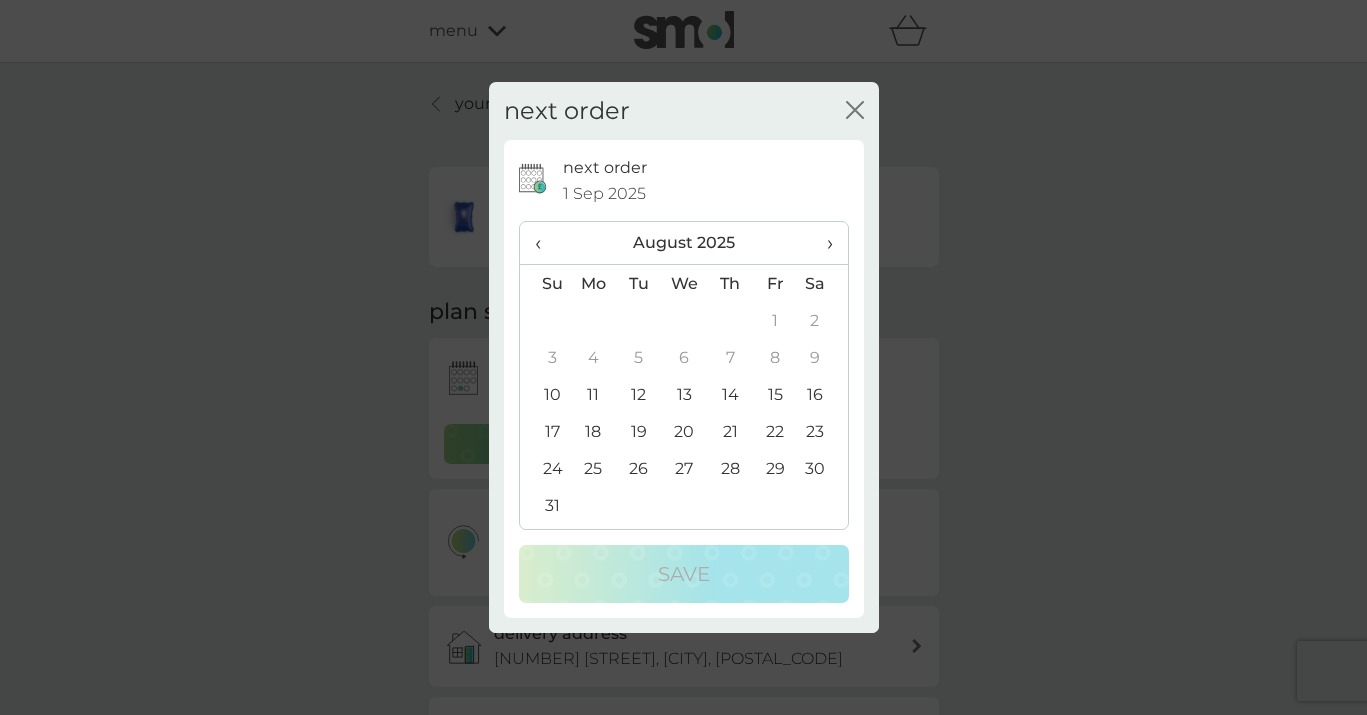 click on "›" at bounding box center [822, 243] 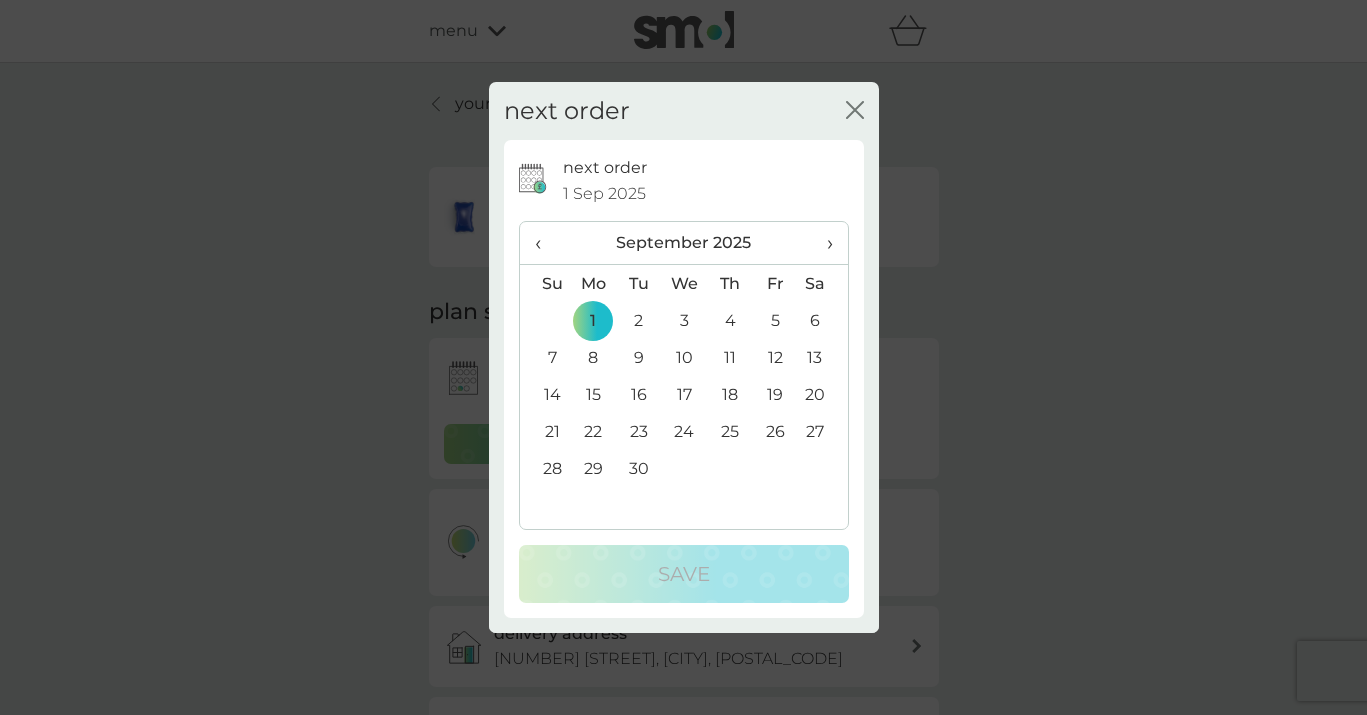 click on "5" at bounding box center (775, 320) 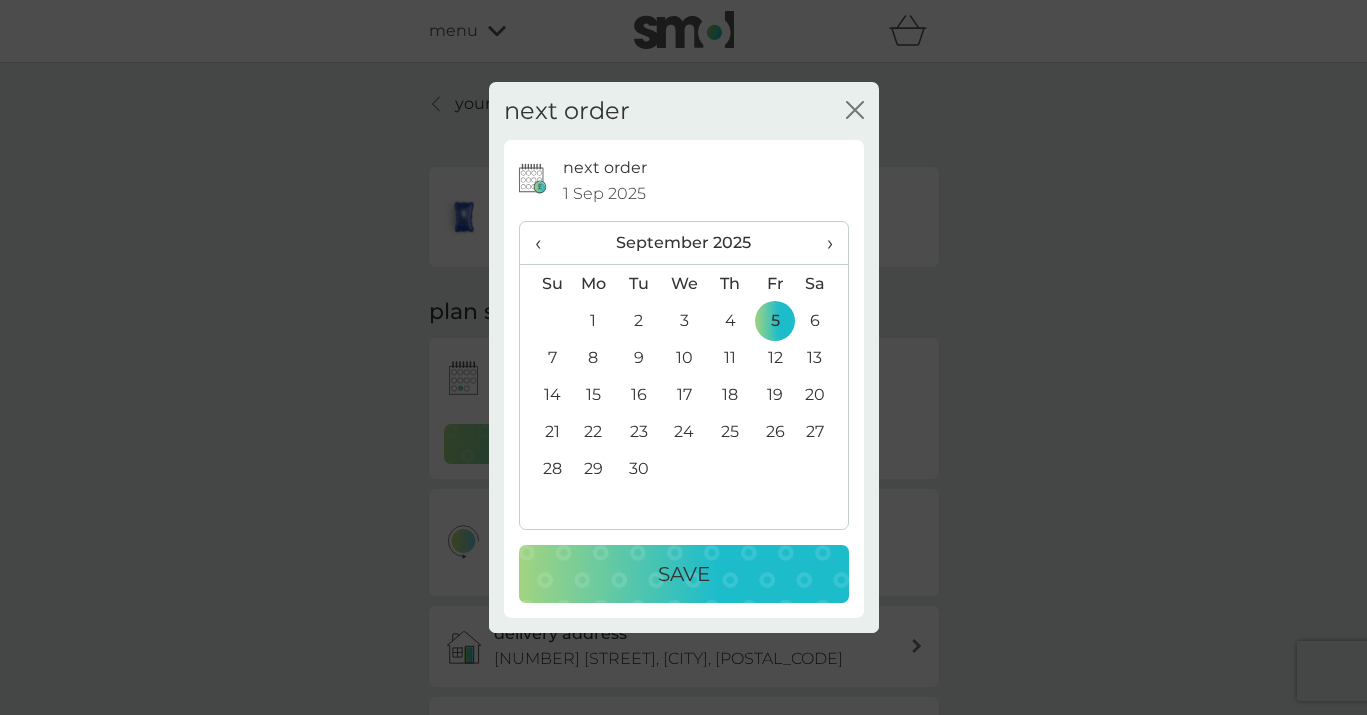 click on "‹" at bounding box center (545, 243) 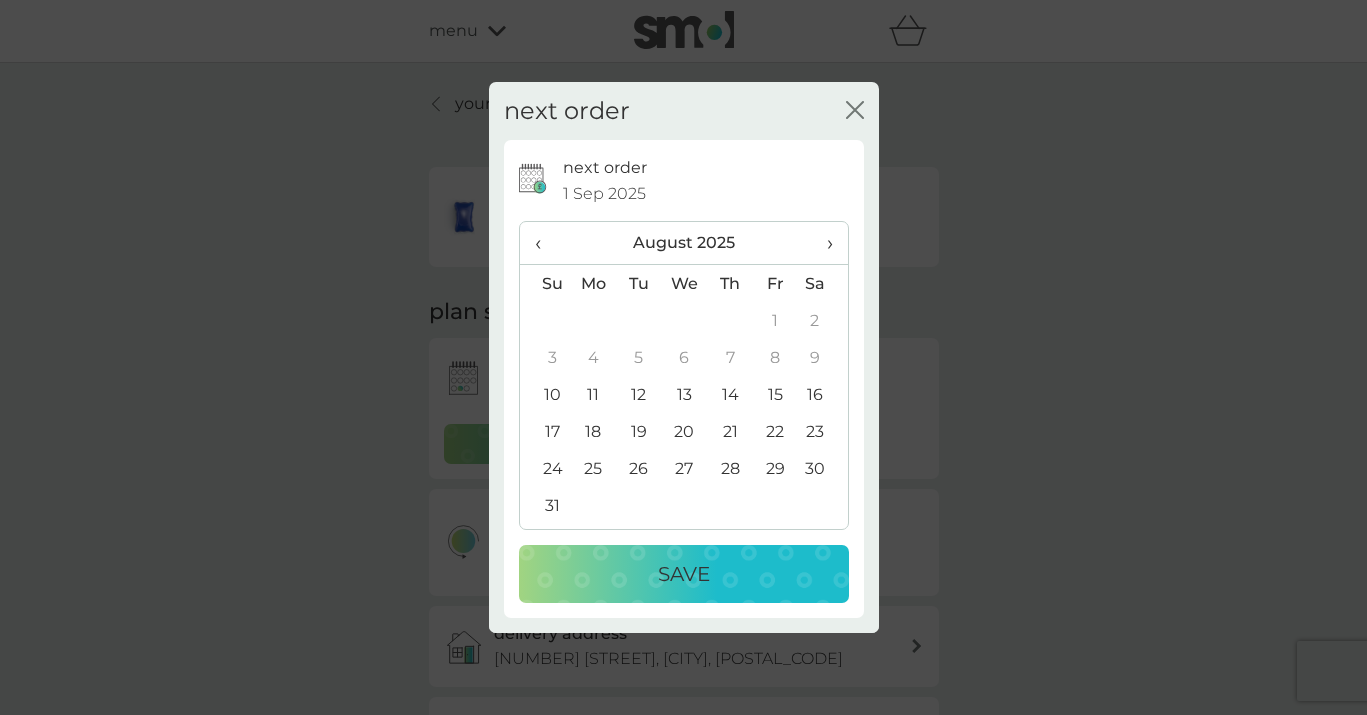 click on "›" at bounding box center [822, 243] 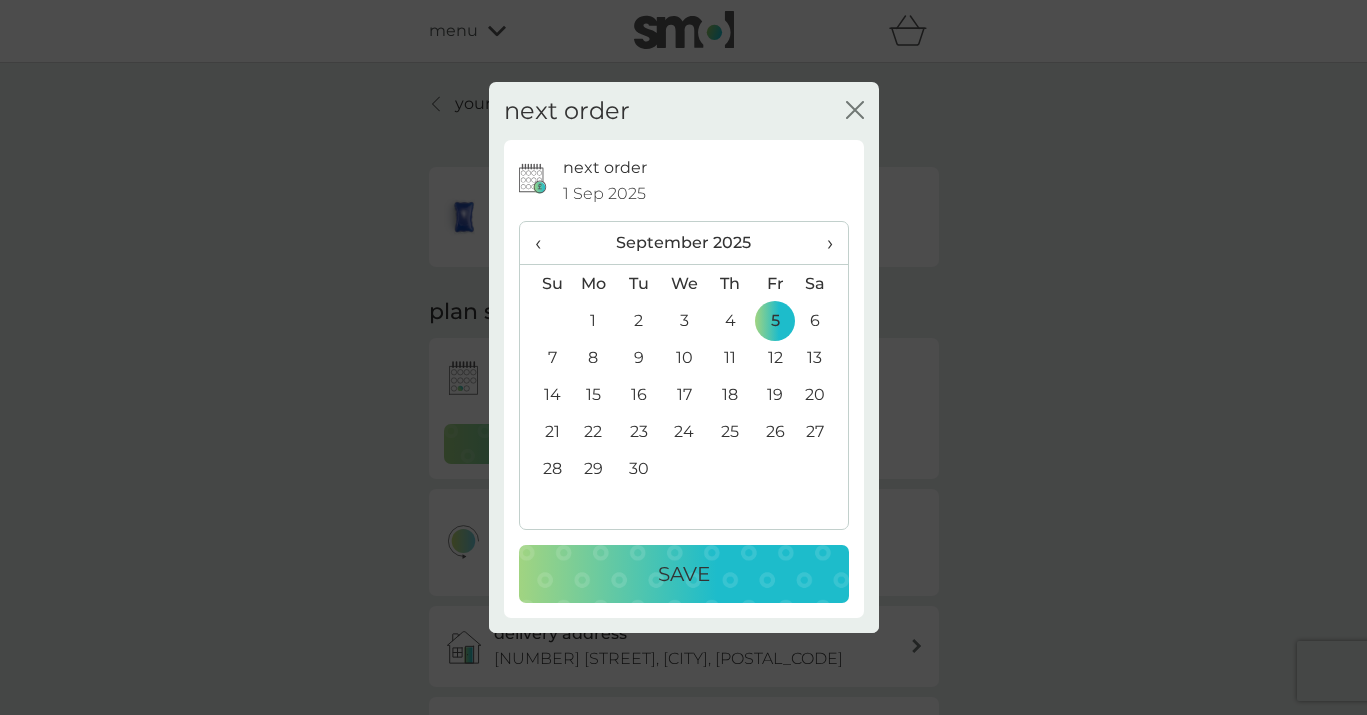 click on "Save" at bounding box center [684, 574] 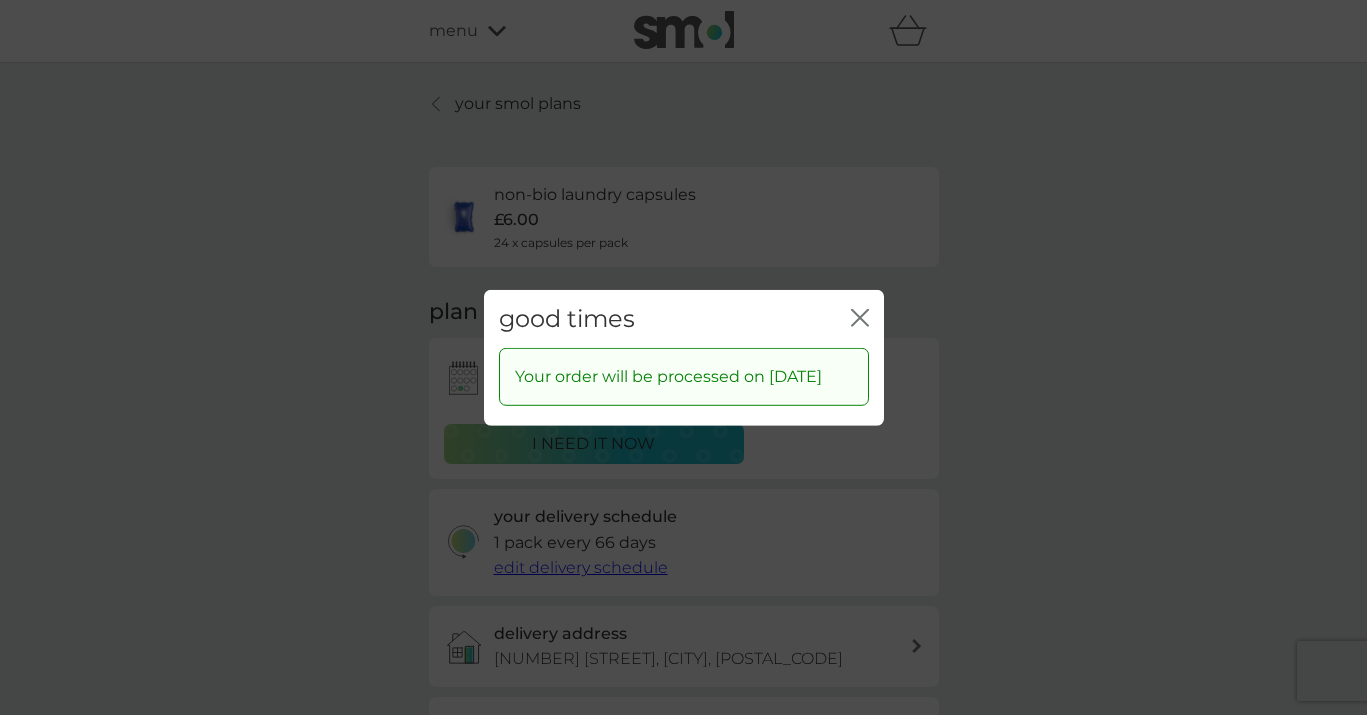 click 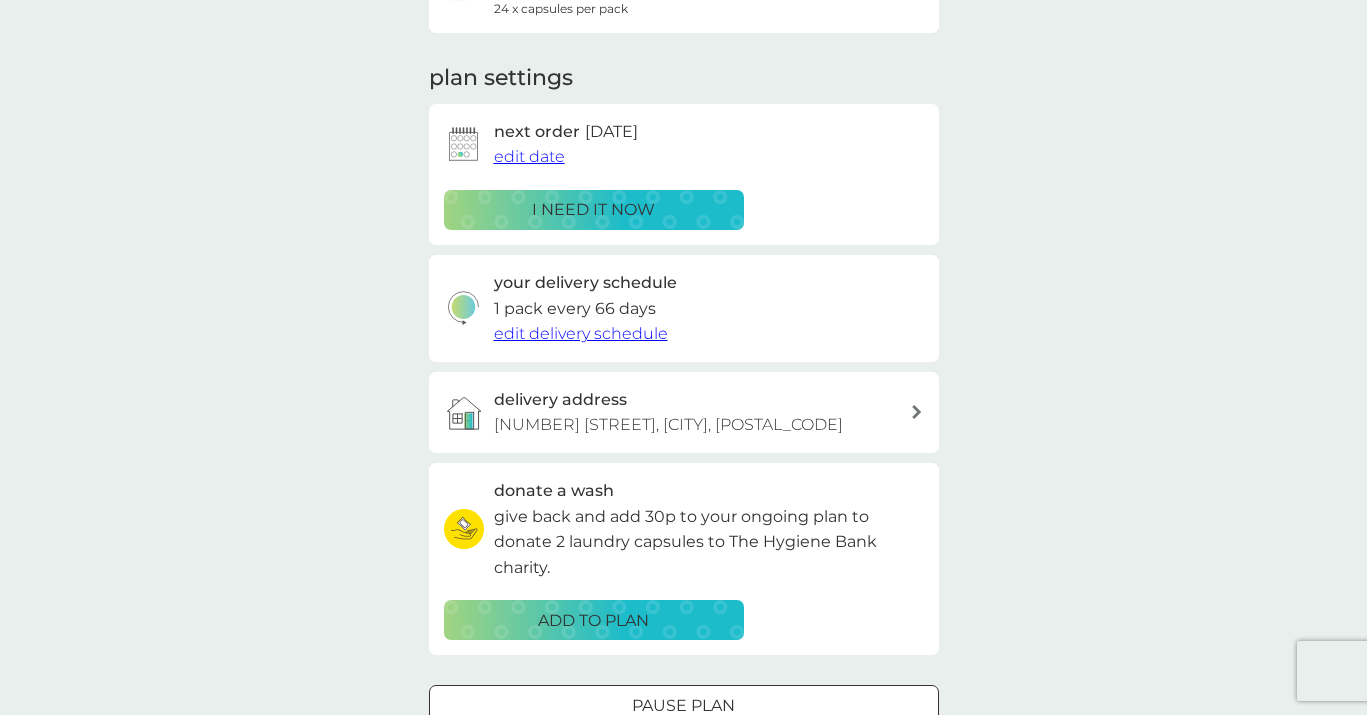 scroll, scrollTop: 0, scrollLeft: 0, axis: both 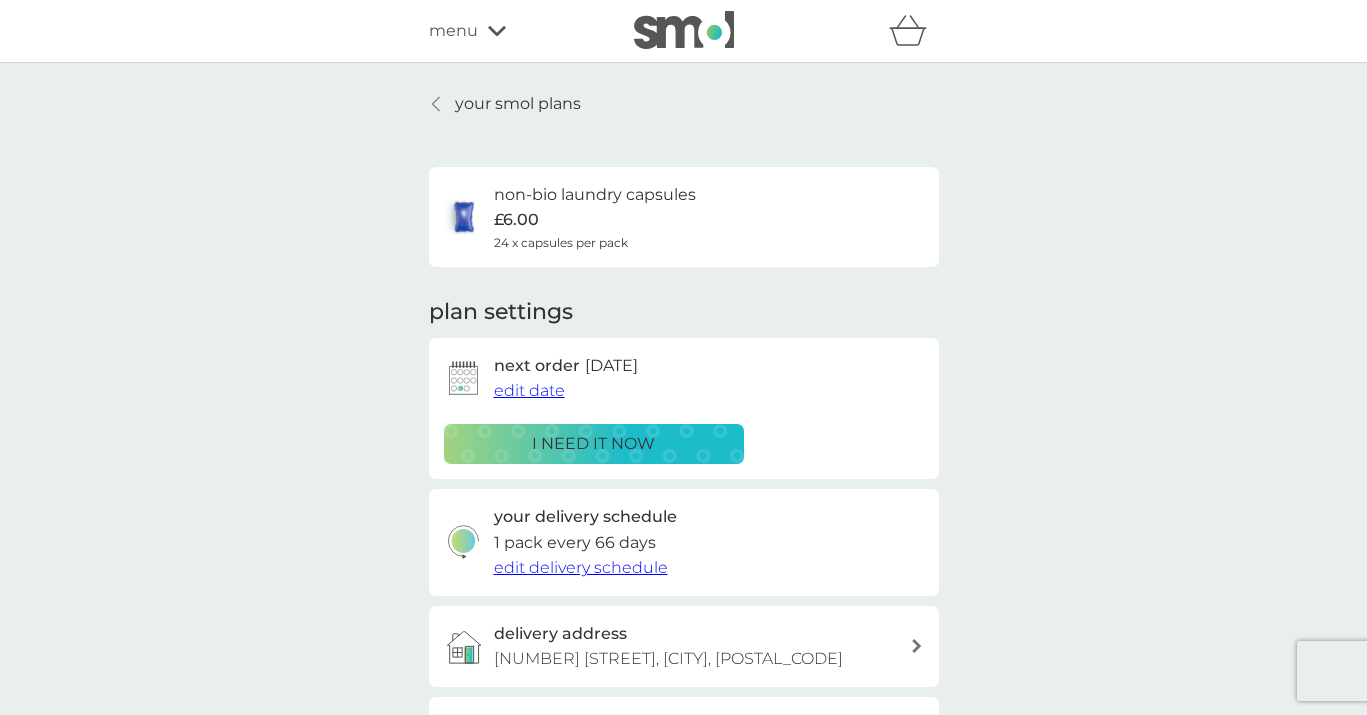 click on "menu" at bounding box center (453, 31) 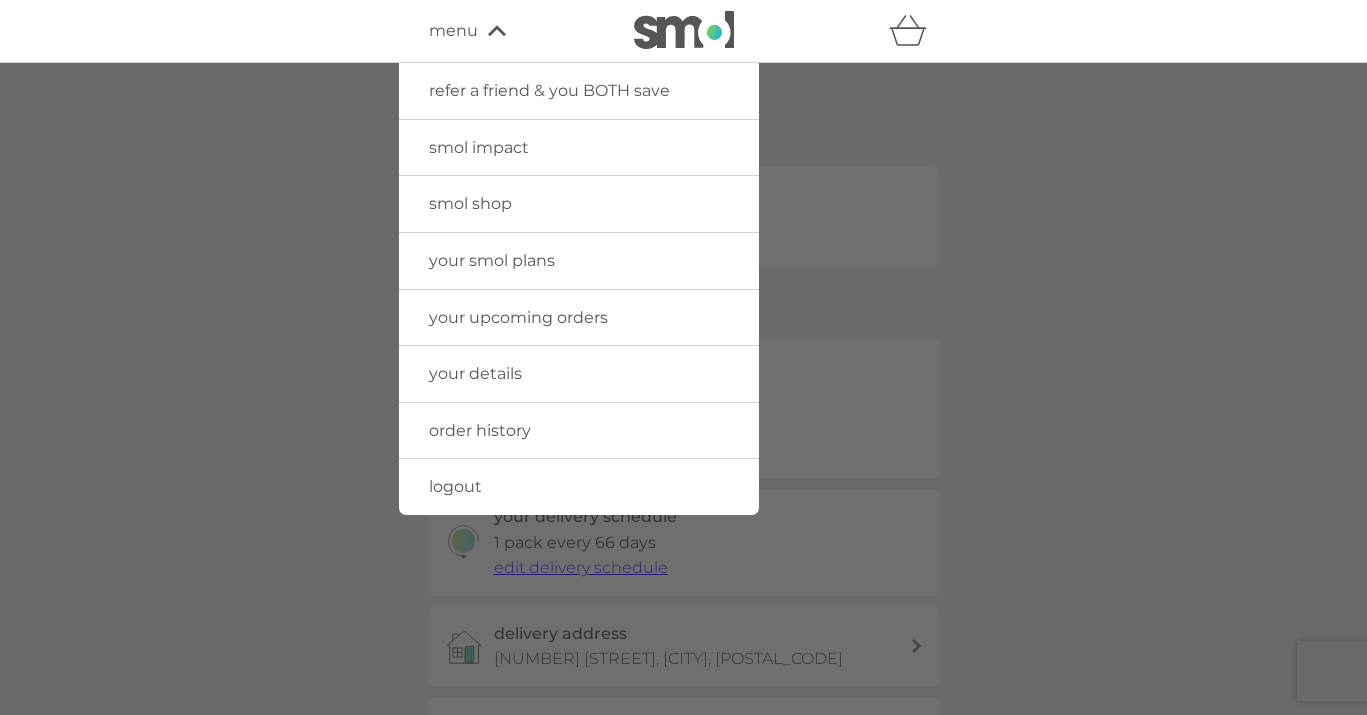 click at bounding box center (683, 420) 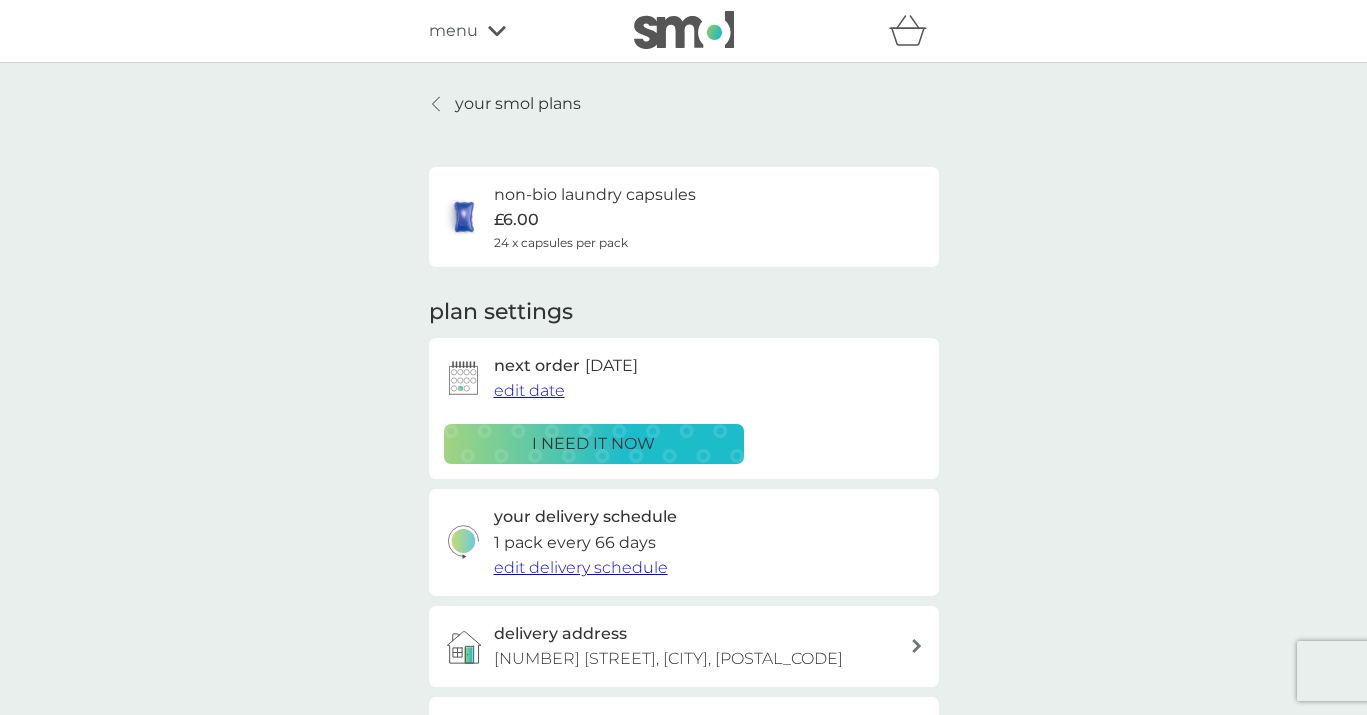 click on "your smol plans" at bounding box center (518, 104) 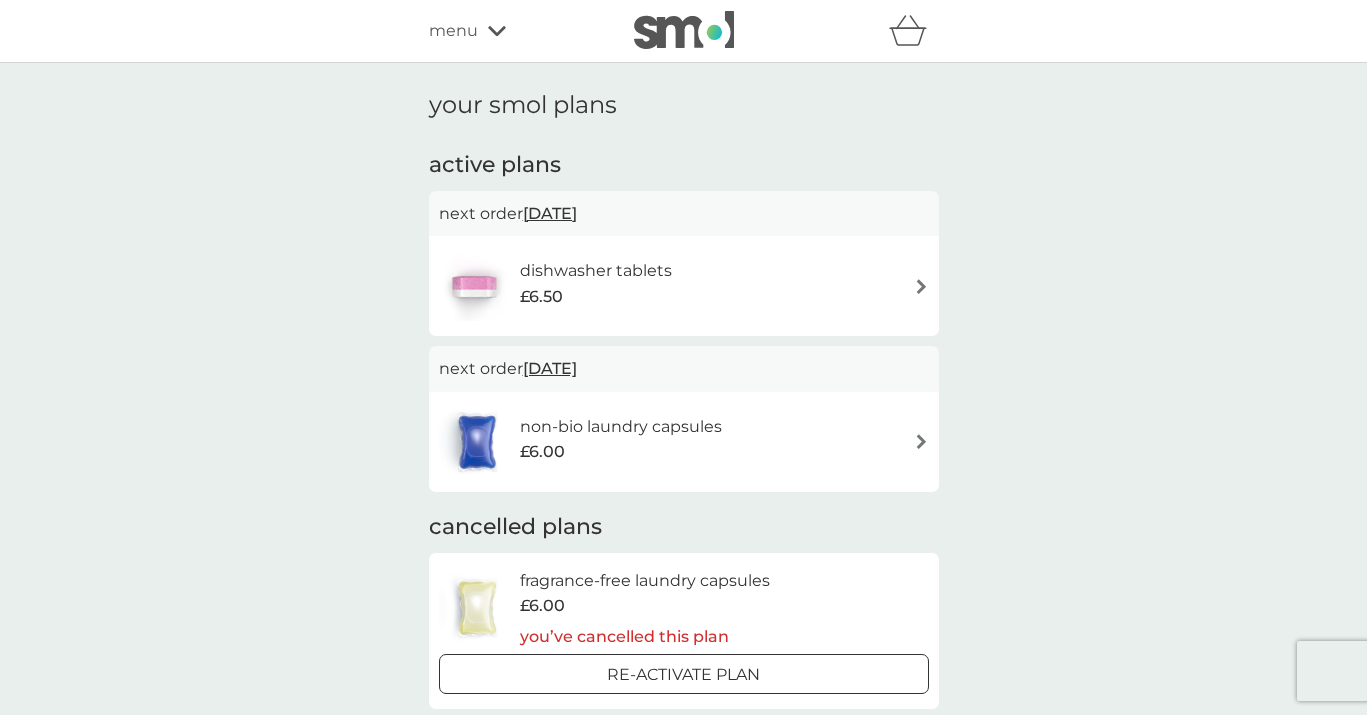 click at bounding box center [684, 30] 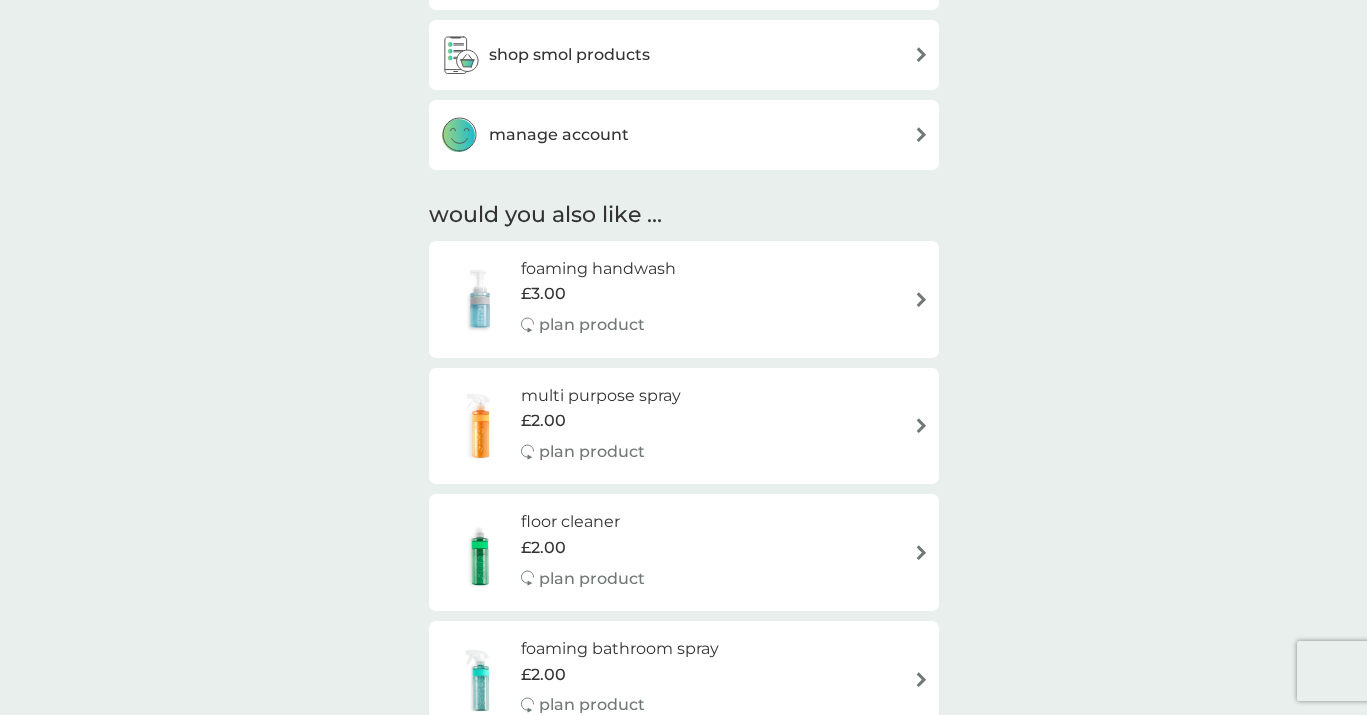 scroll, scrollTop: 0, scrollLeft: 0, axis: both 